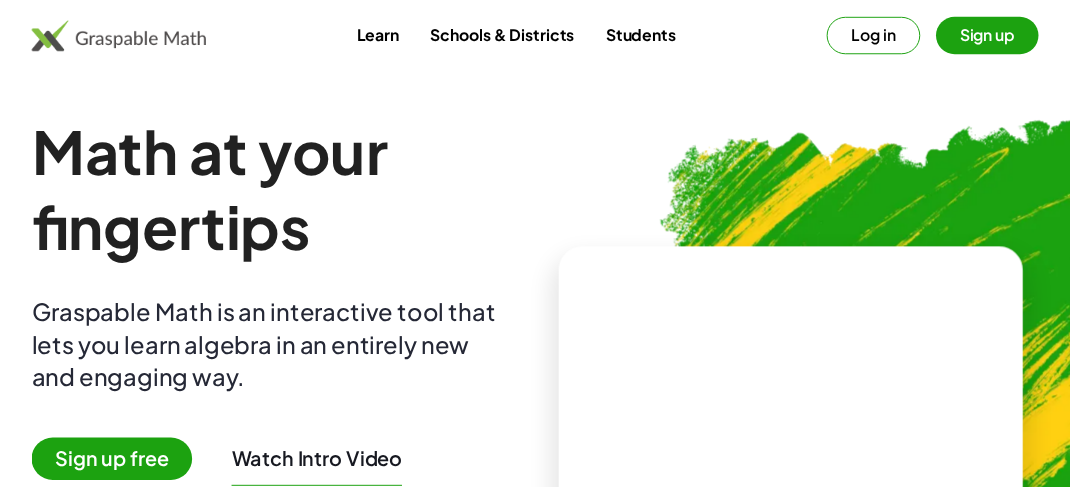 scroll, scrollTop: 0, scrollLeft: 0, axis: both 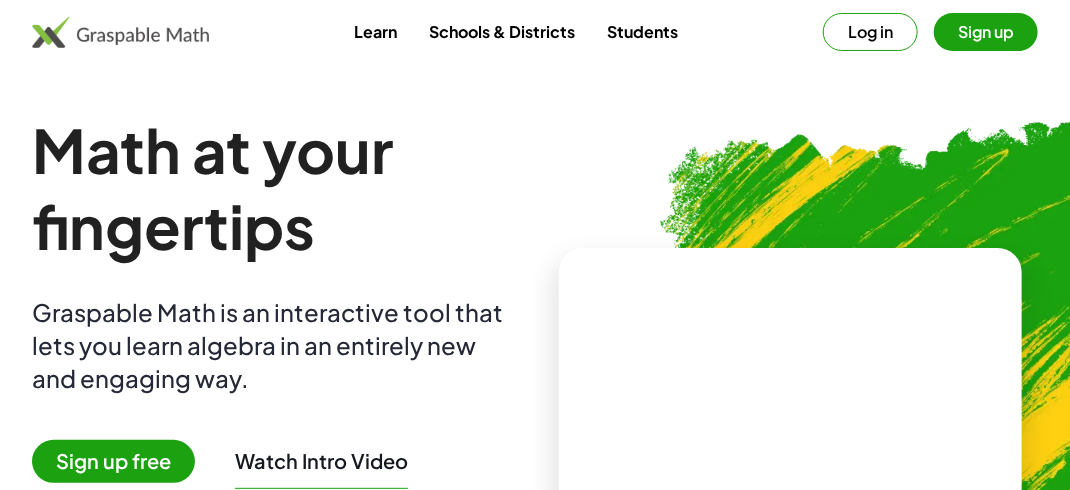 click on "Sign up free" at bounding box center (113, 461) 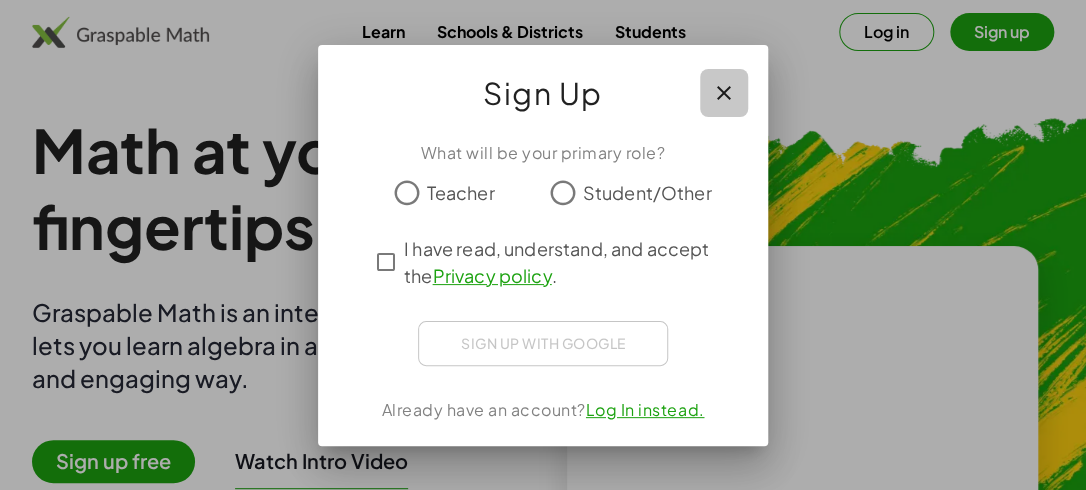 click 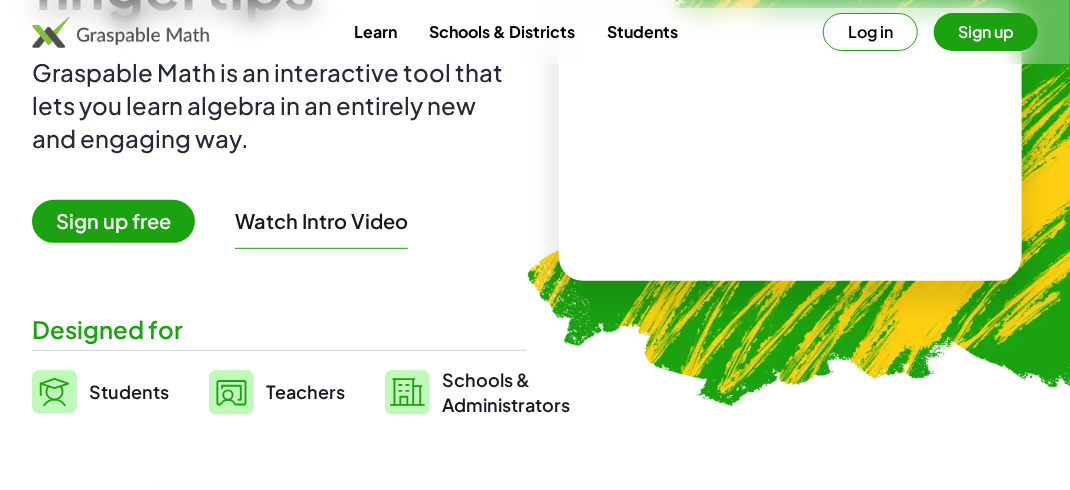 scroll, scrollTop: 280, scrollLeft: 0, axis: vertical 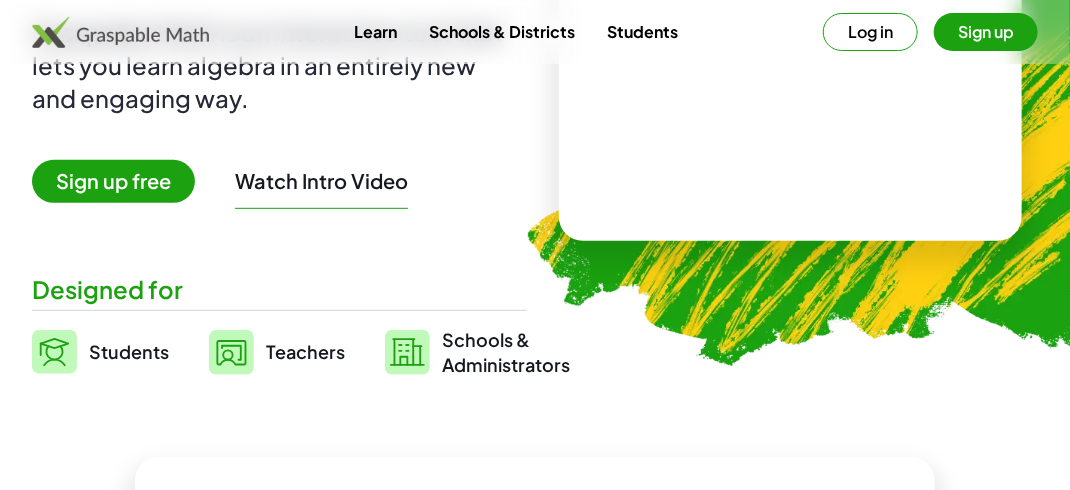 click at bounding box center (791, 104) 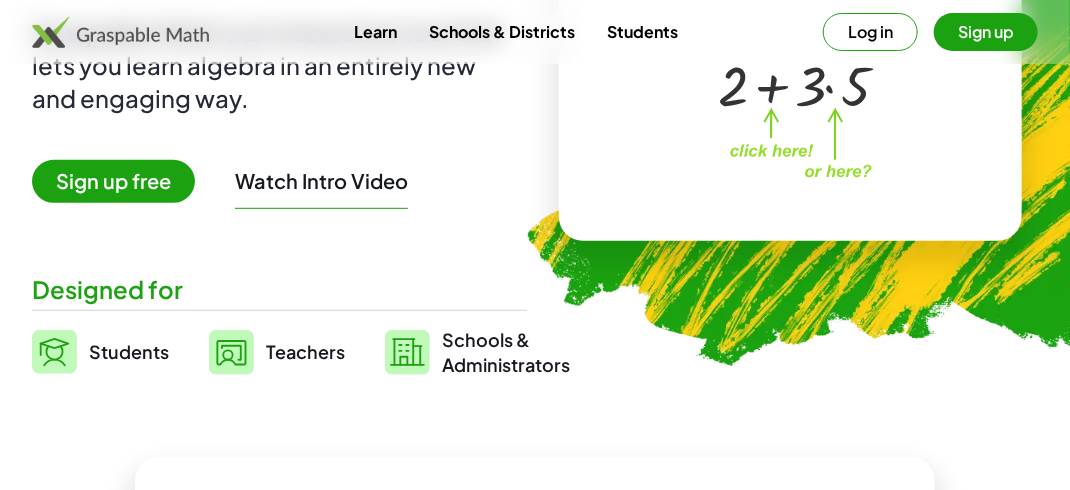 click on "+ 2 + · 3 · 5 ×" at bounding box center [790, 104] 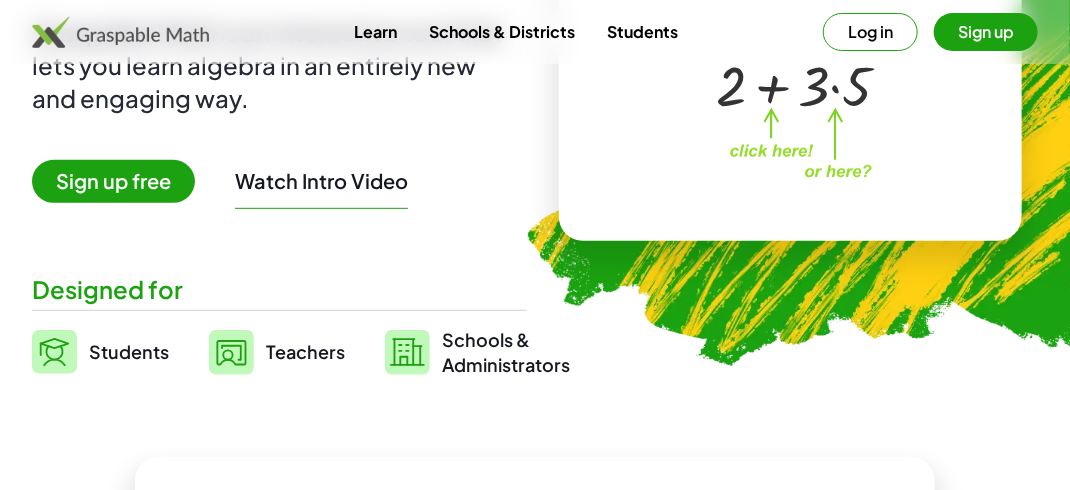 click on "+ 2 + · 3 · 5 ×" at bounding box center (791, 104) 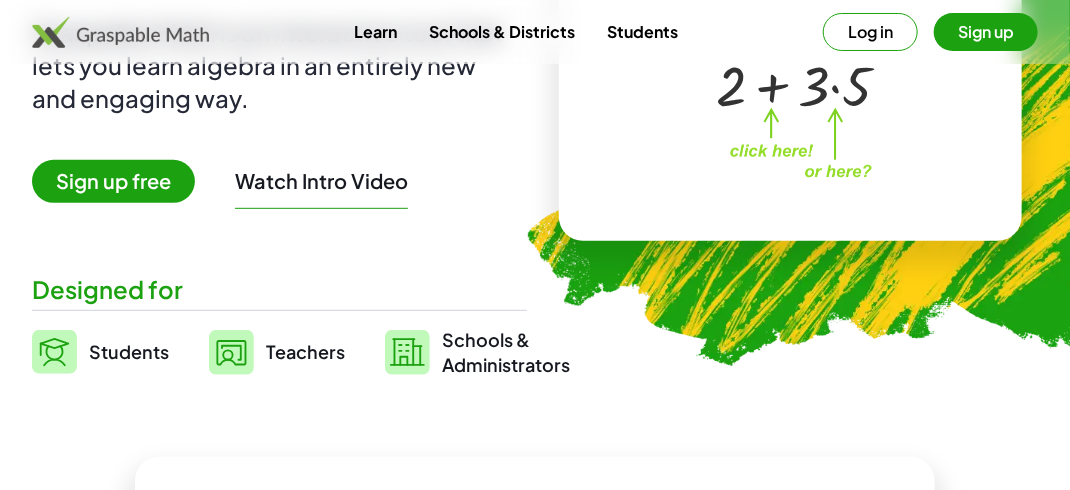 click on "+ 2 + · 3 · 5 ×" at bounding box center (791, 104) 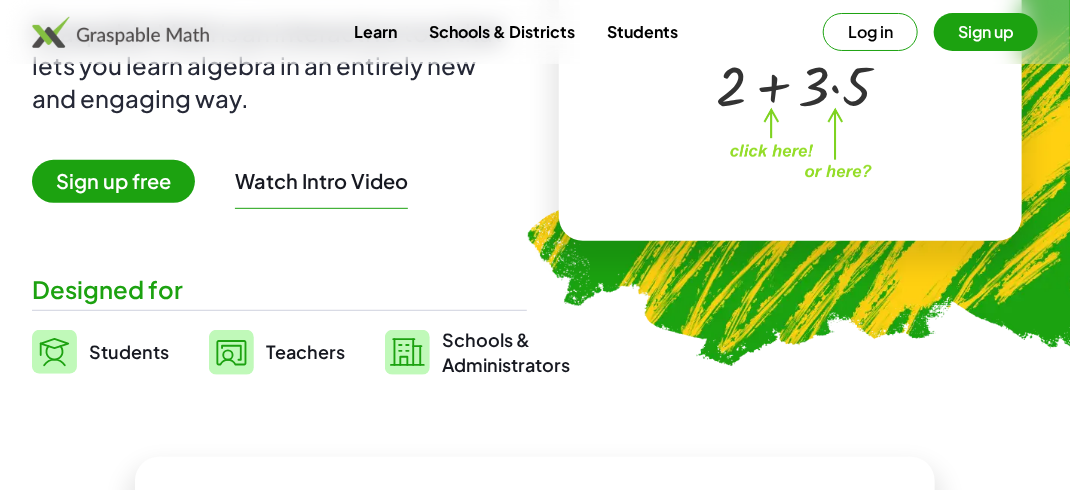 click on "Students" at bounding box center [129, 351] 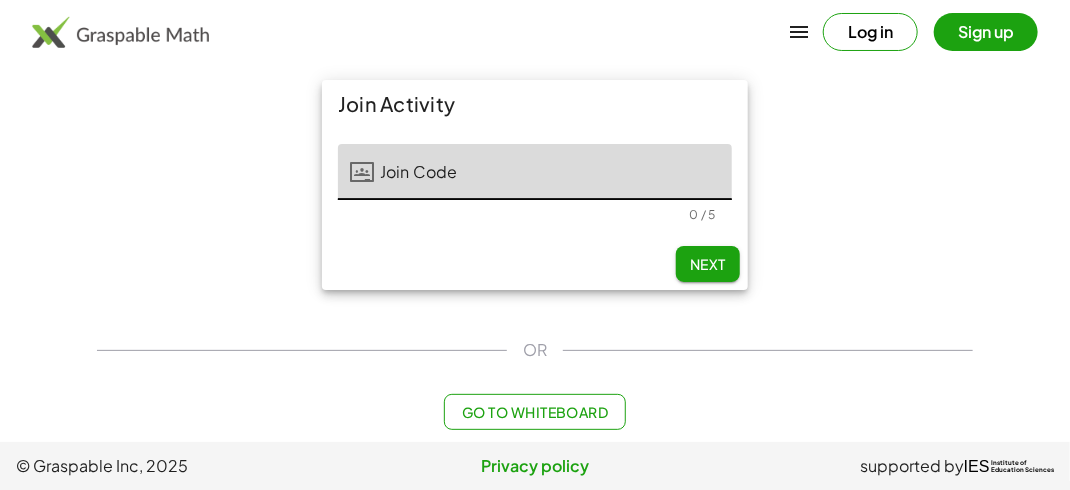 scroll, scrollTop: 0, scrollLeft: 0, axis: both 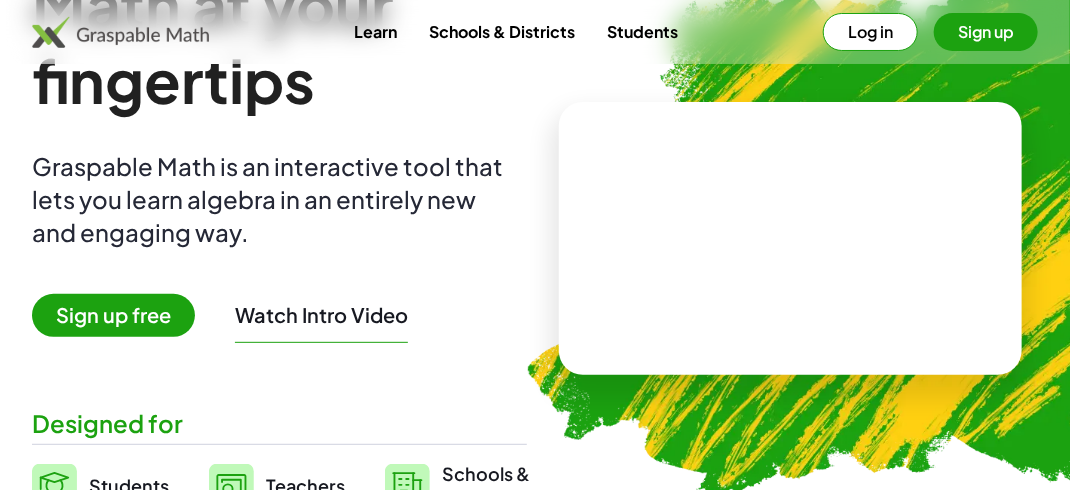 click on "Students" at bounding box center (642, 31) 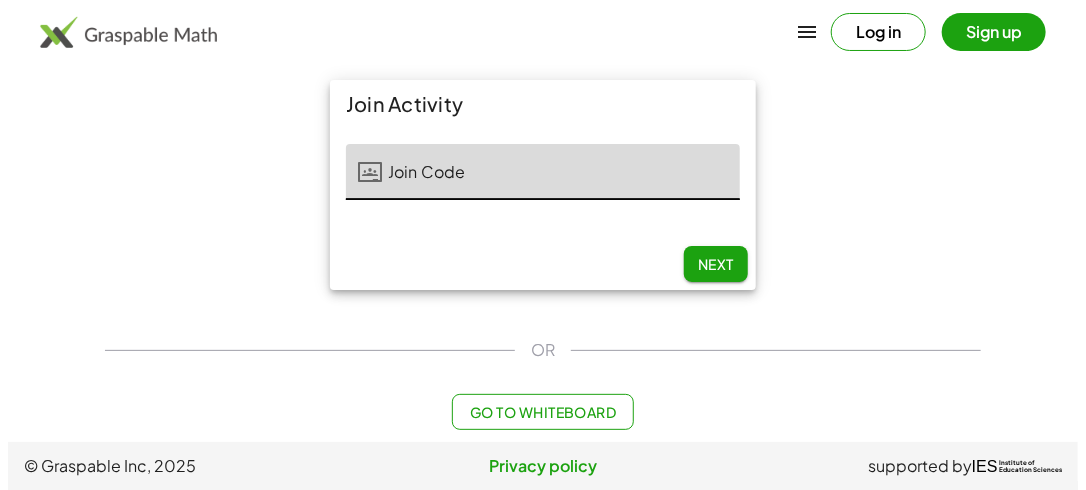 scroll, scrollTop: 0, scrollLeft: 0, axis: both 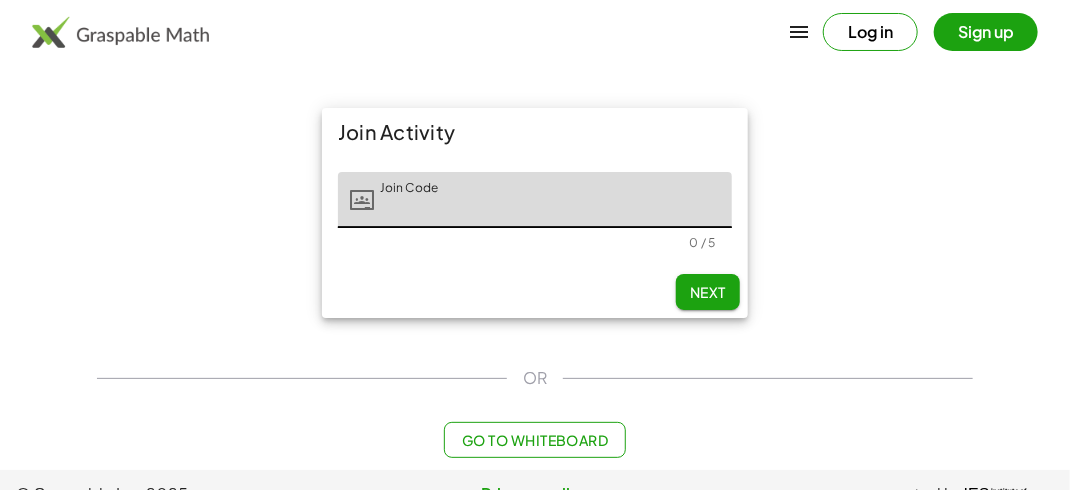 drag, startPoint x: 481, startPoint y: 201, endPoint x: 396, endPoint y: 192, distance: 85.47514 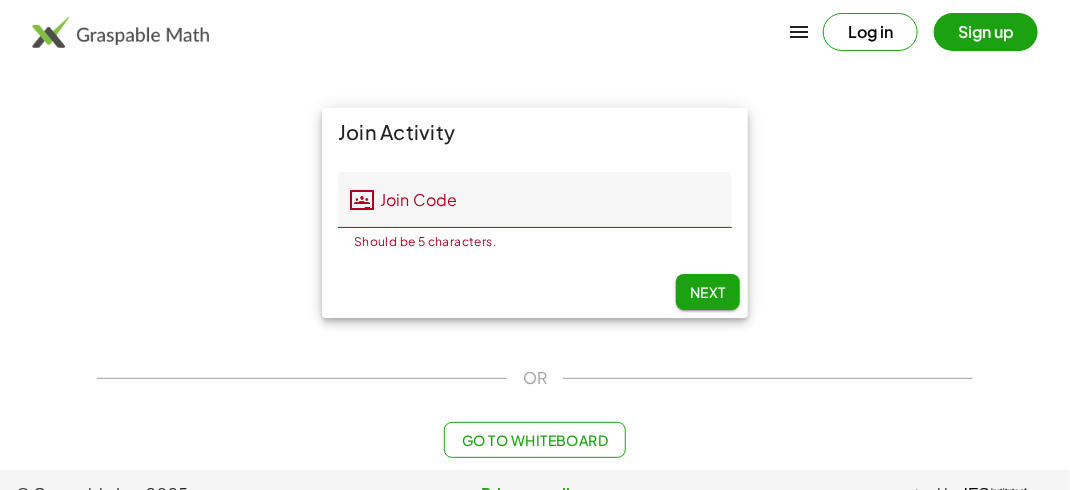 click on "Log in" at bounding box center (870, 32) 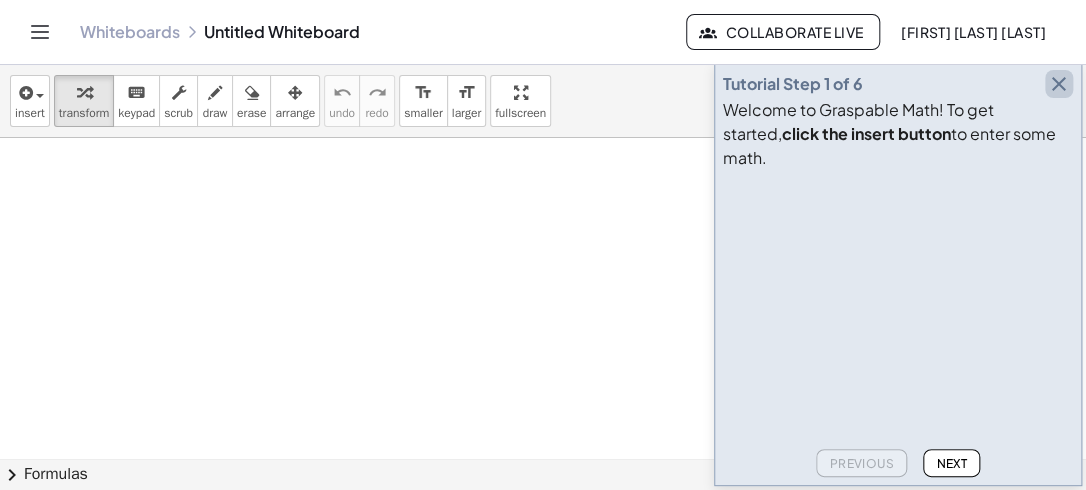 click at bounding box center [1059, 84] 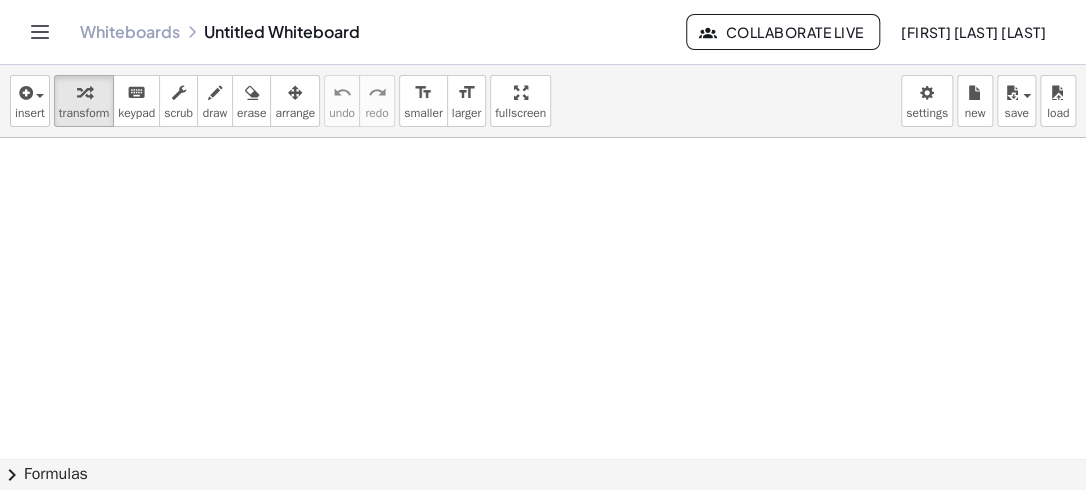 click at bounding box center (543, 467) 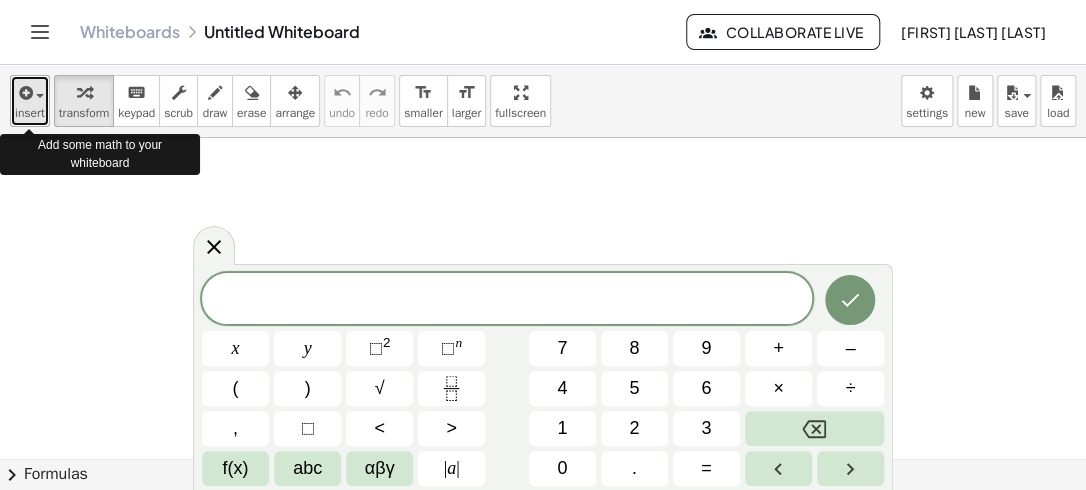 click on "insert" at bounding box center (30, 113) 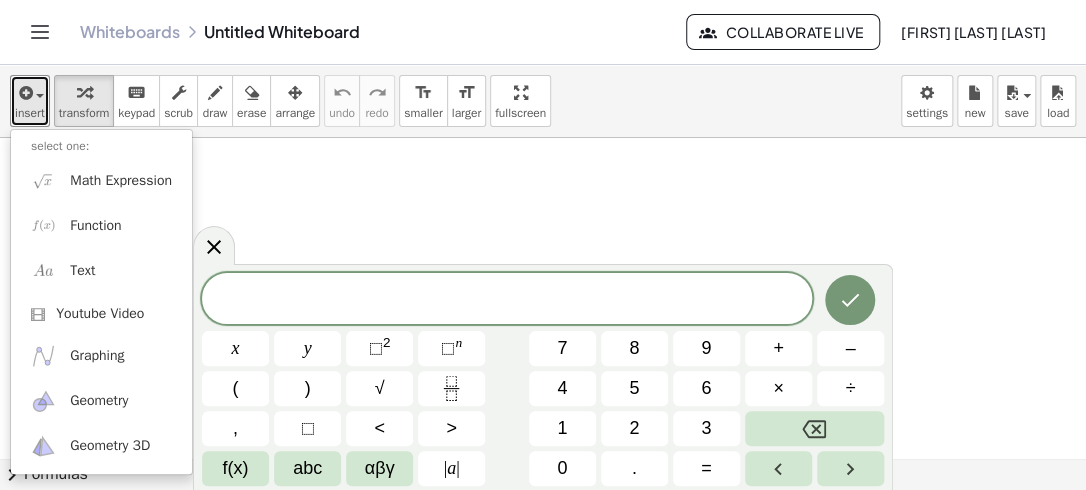 click at bounding box center (543, 467) 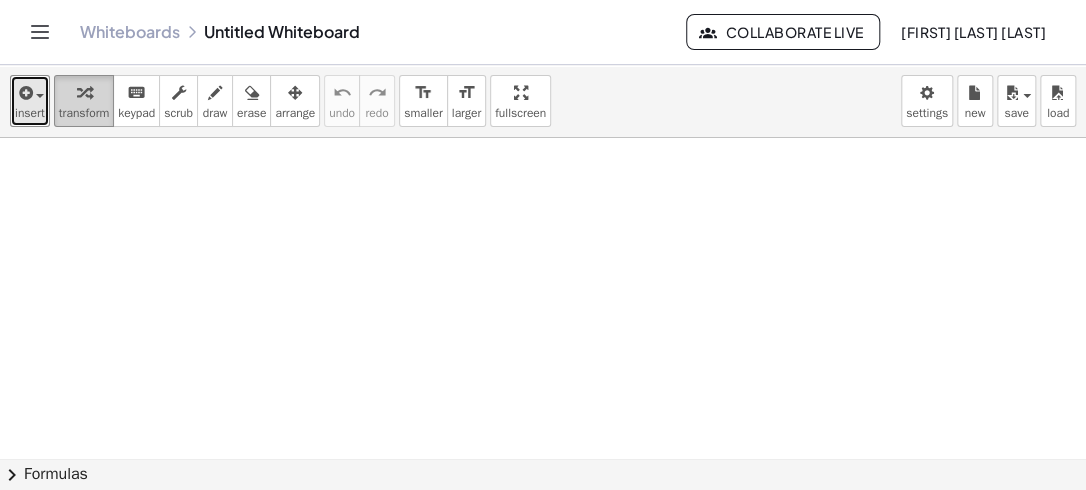 drag, startPoint x: 309, startPoint y: 214, endPoint x: 69, endPoint y: 102, distance: 264.84714 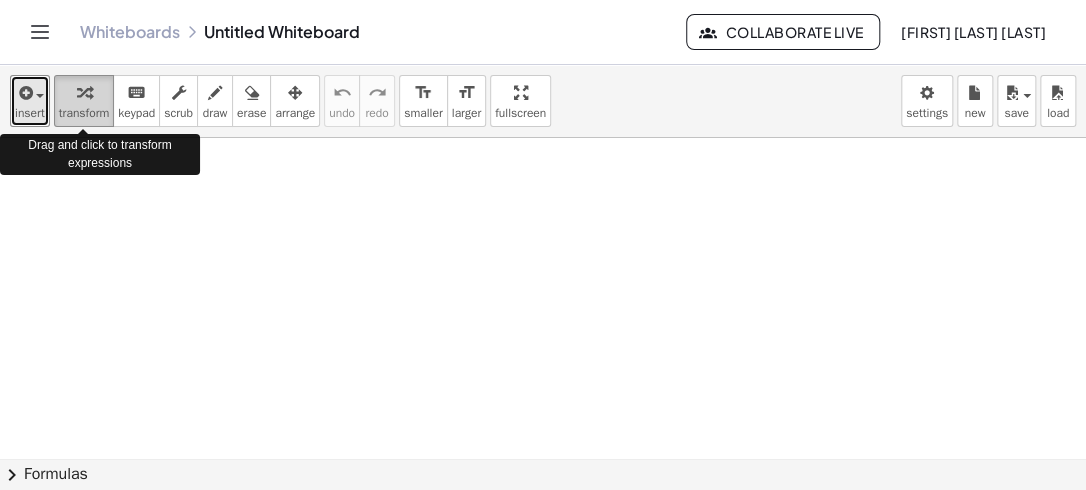 click on "transform" at bounding box center (84, 101) 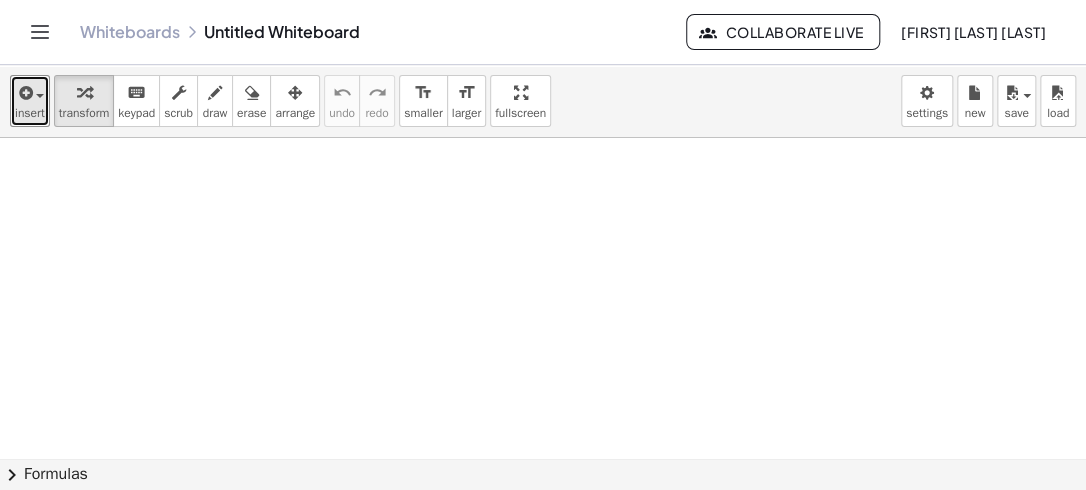 click at bounding box center (543, 467) 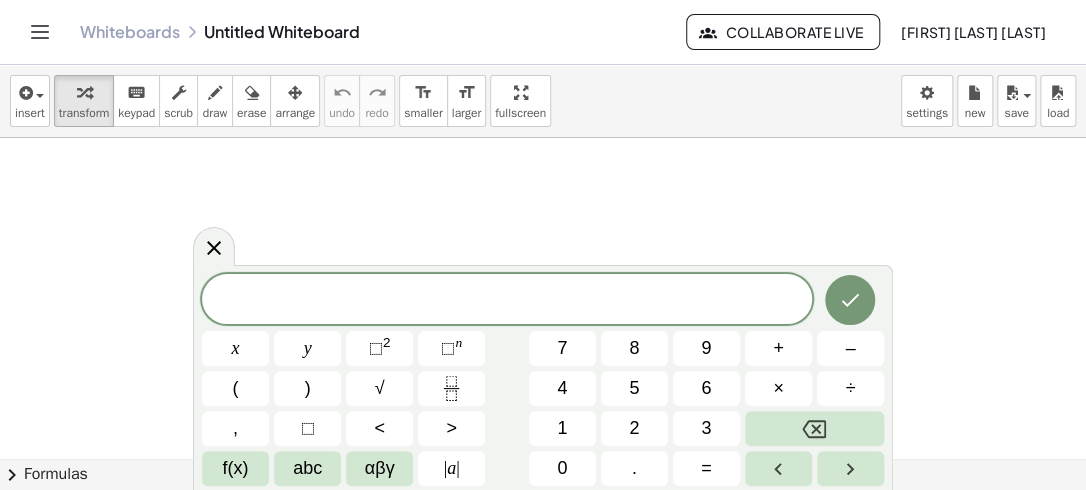 click at bounding box center [543, 467] 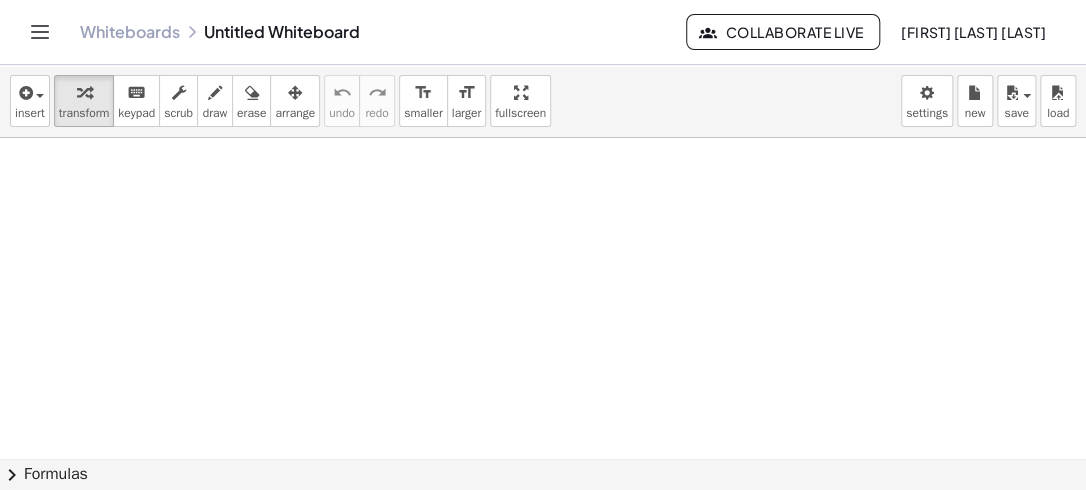 click at bounding box center (543, 467) 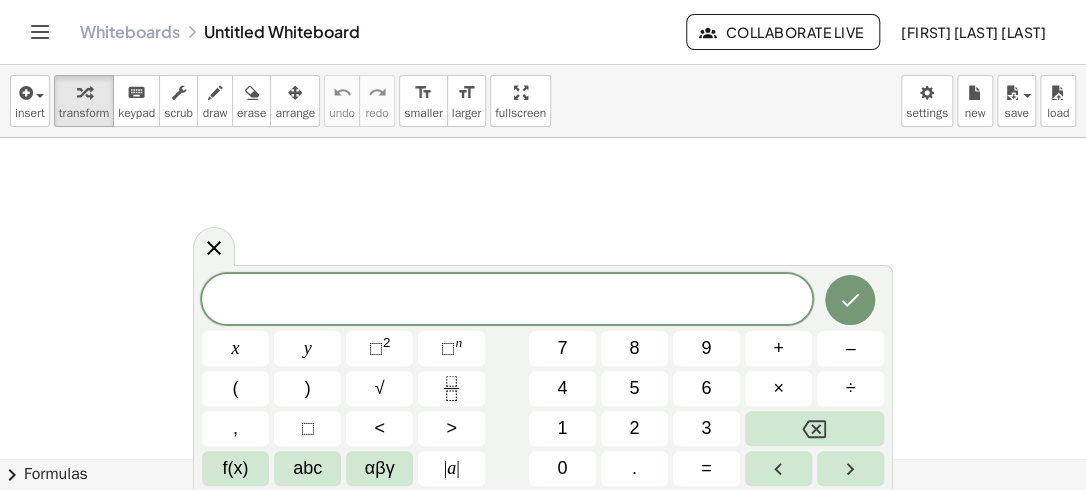 click at bounding box center [543, 467] 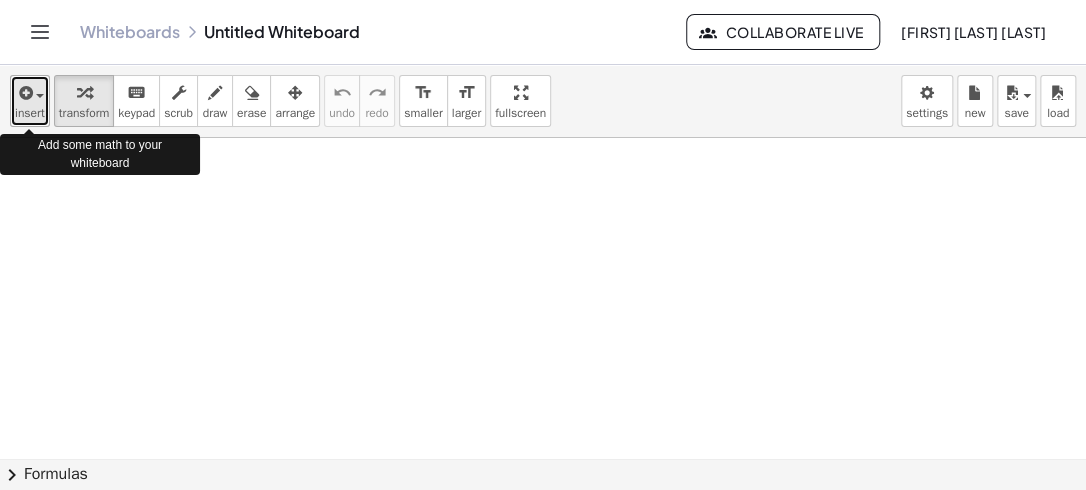 click on "insert" at bounding box center [30, 113] 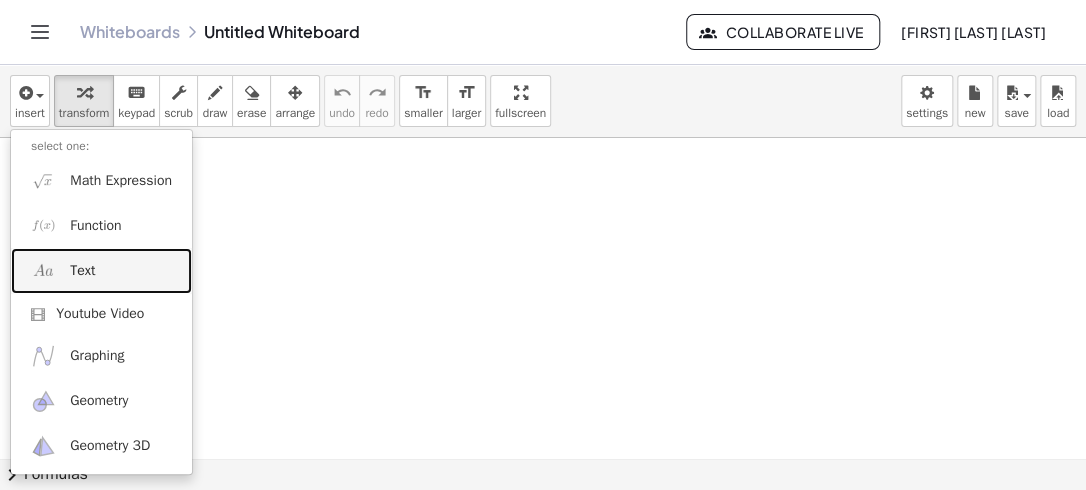 click on "Text" at bounding box center [101, 270] 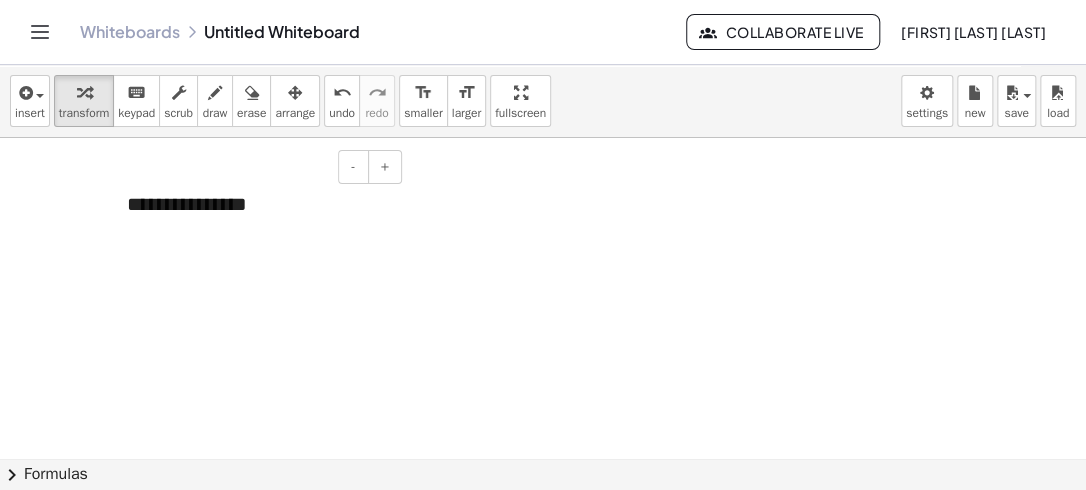 type 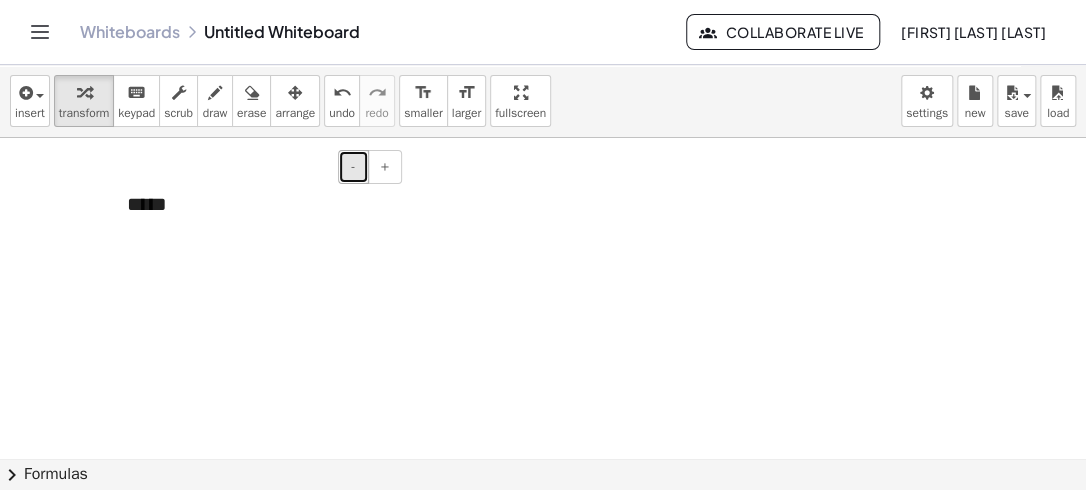 click on "-" at bounding box center [353, 166] 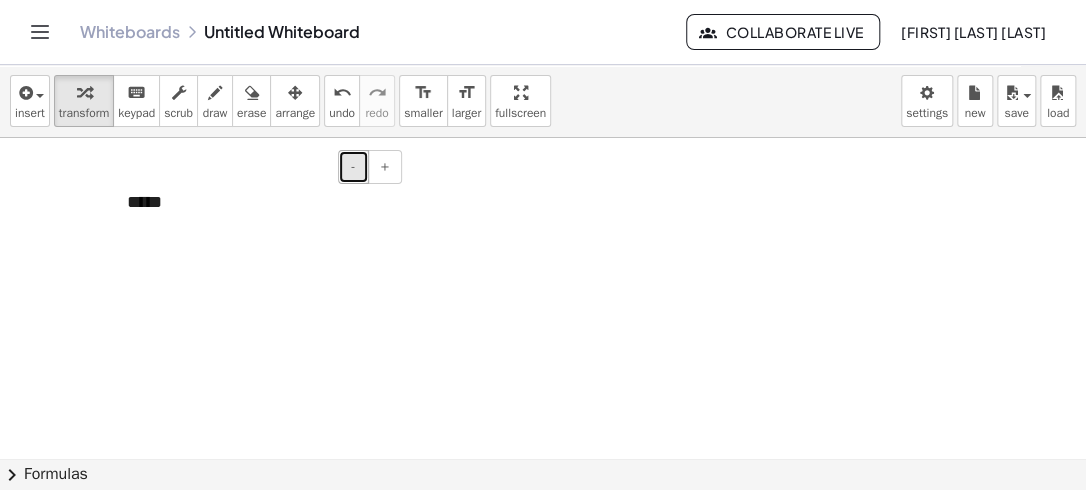 click on "-" at bounding box center [353, 166] 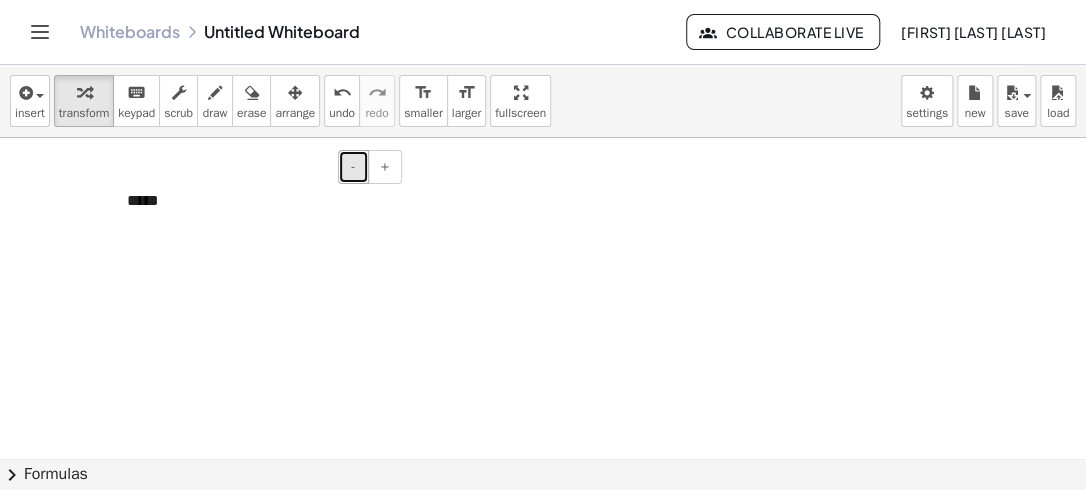 click on "-" at bounding box center (353, 166) 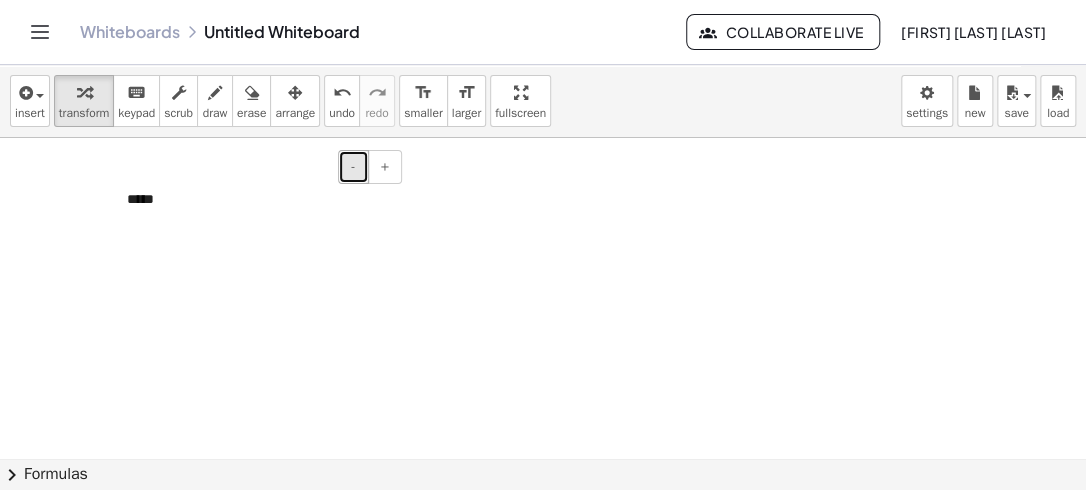 click on "-" at bounding box center (353, 166) 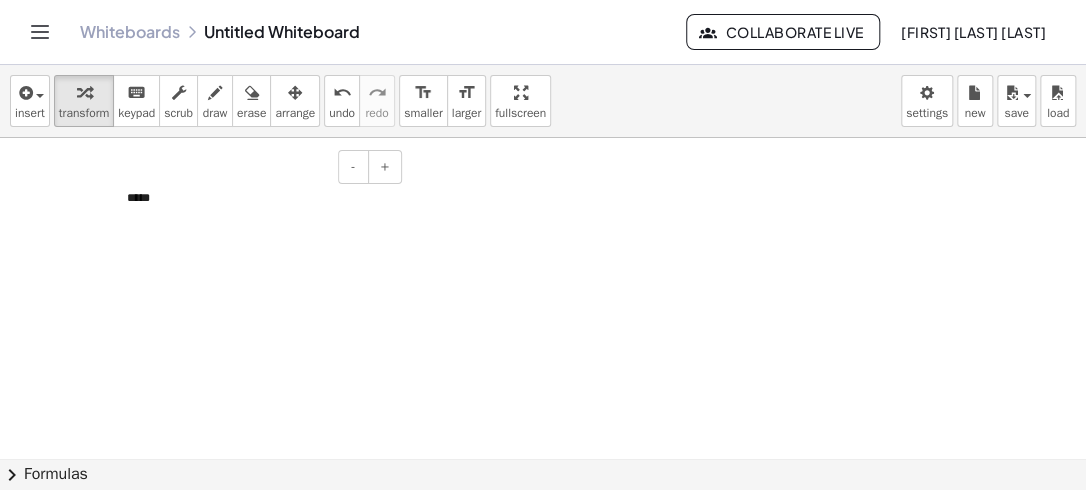 click on "*****" at bounding box center [257, 198] 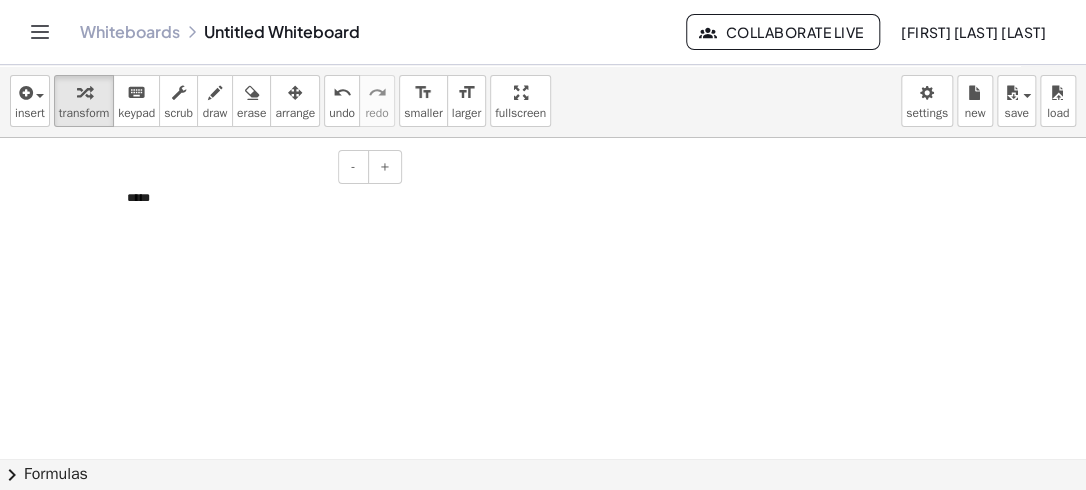 click on "*****" at bounding box center (257, 198) 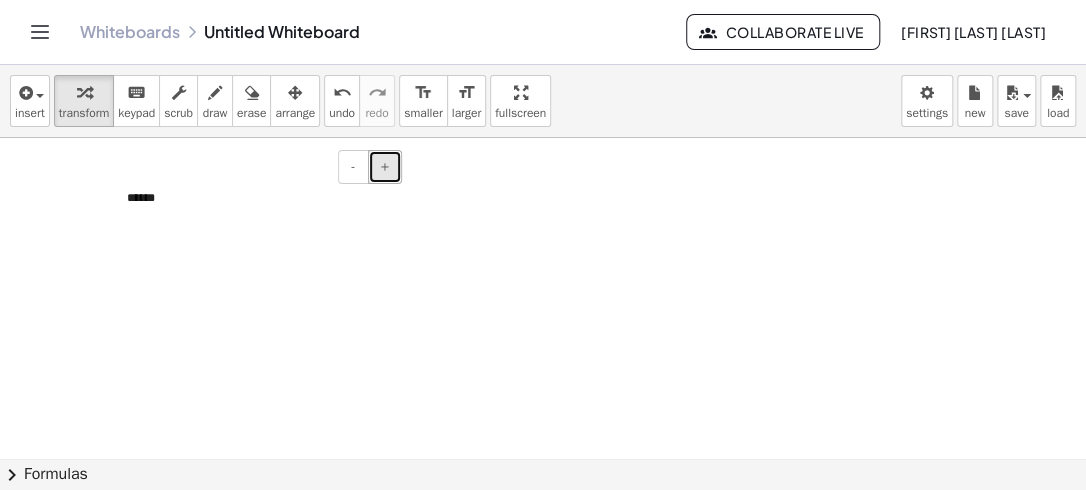 click on "+" at bounding box center (385, 167) 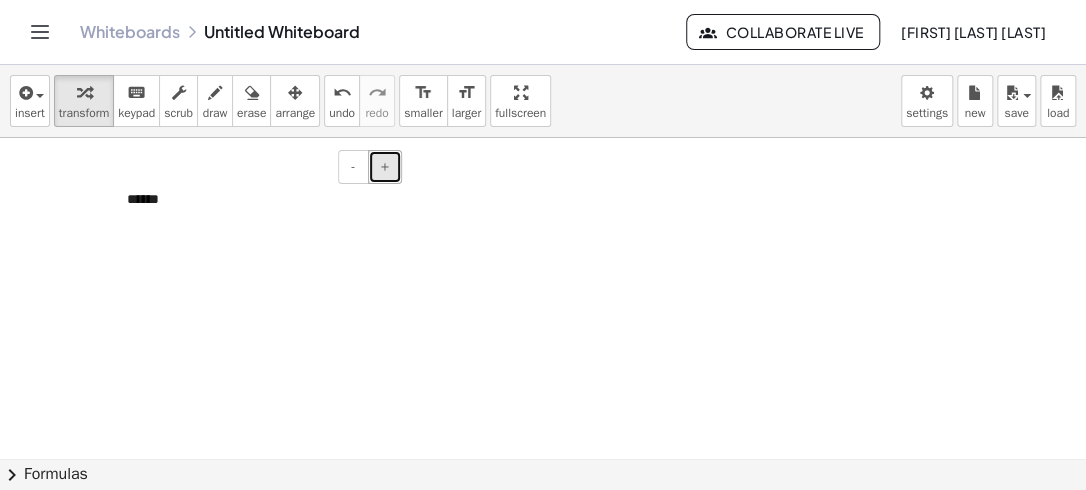 click on "+" at bounding box center [385, 167] 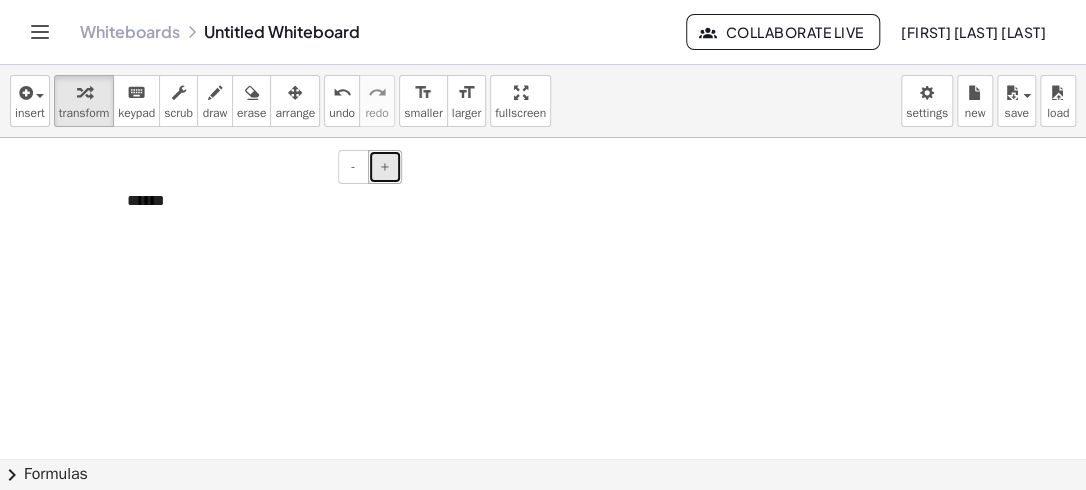 click on "+" at bounding box center [385, 167] 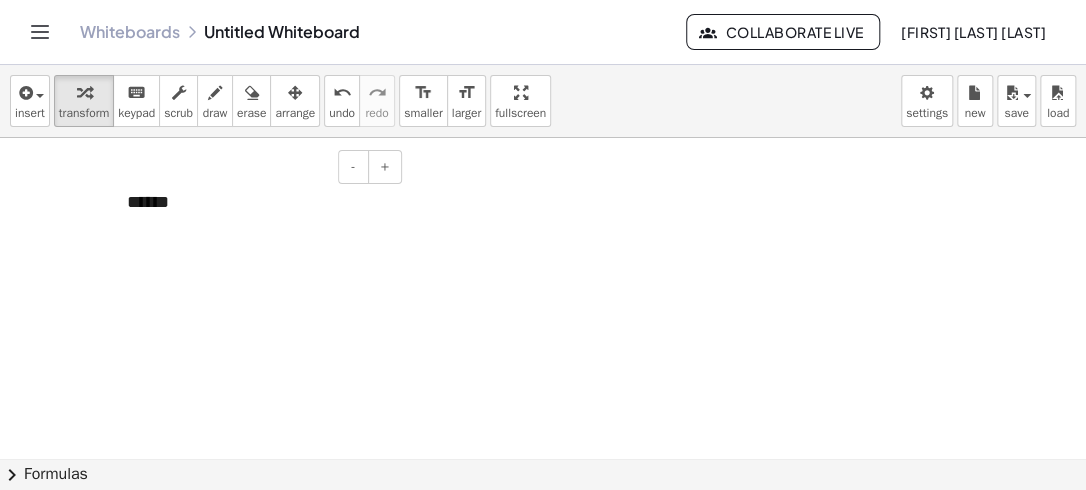 click on "******" at bounding box center [257, 203] 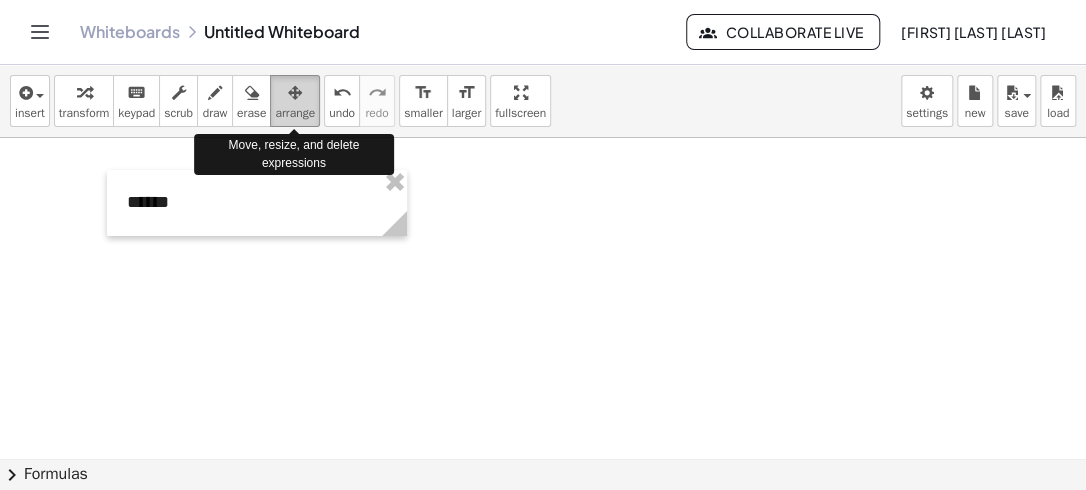 click at bounding box center (295, 92) 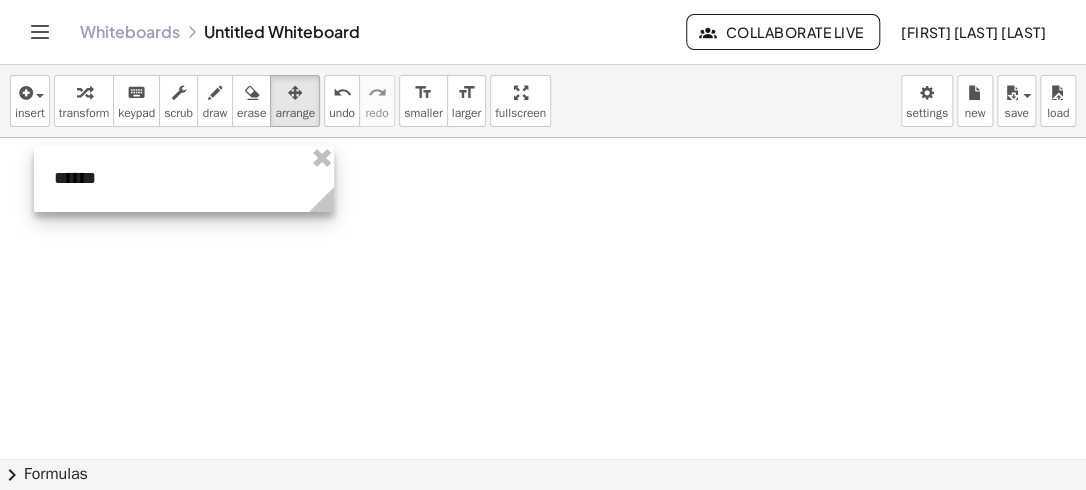 drag, startPoint x: 276, startPoint y: 206, endPoint x: 203, endPoint y: 182, distance: 76.843994 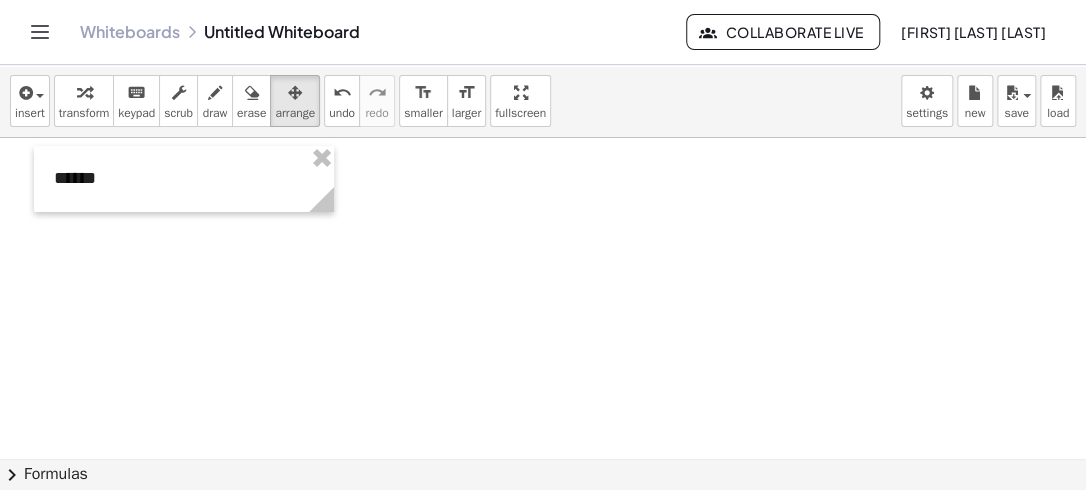 click at bounding box center (543, 467) 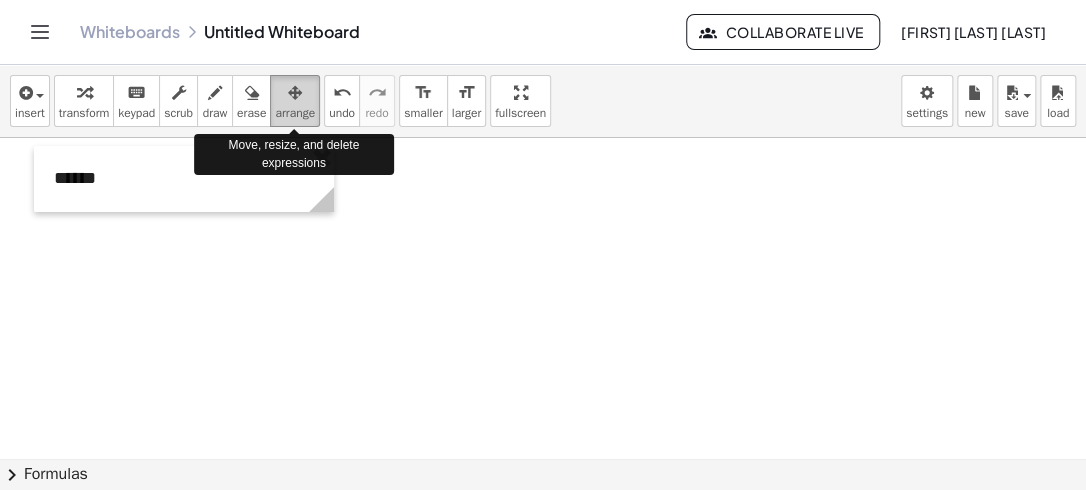 click on "arrange" at bounding box center (295, 113) 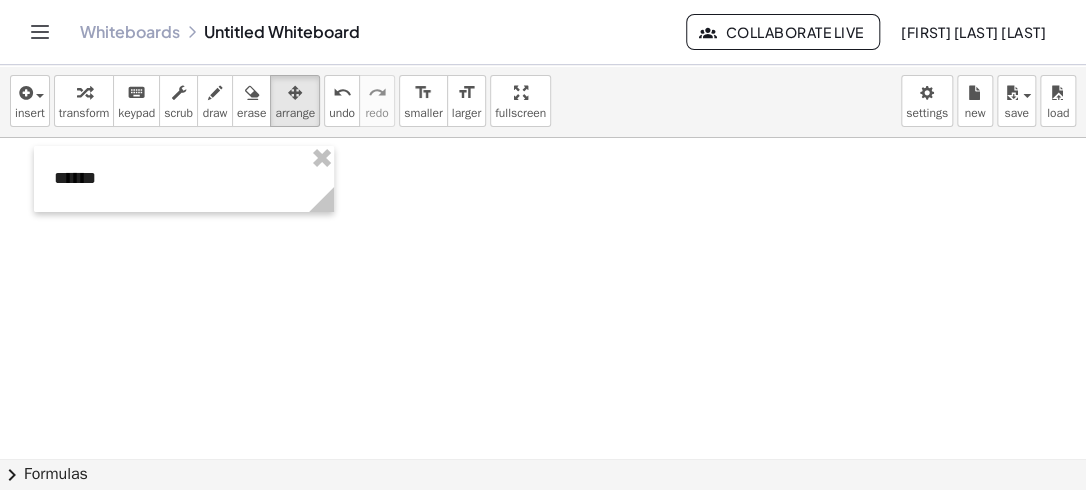 click at bounding box center (543, 467) 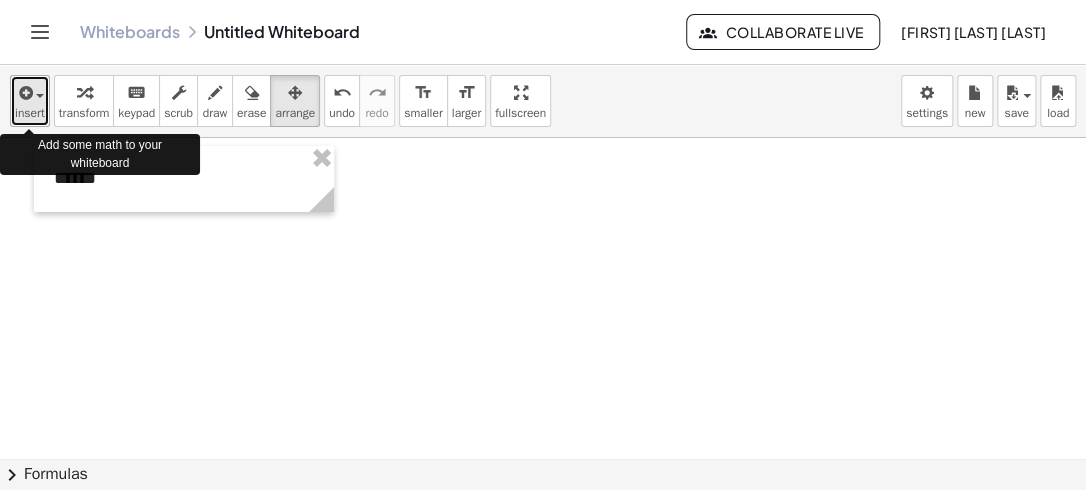 click at bounding box center [24, 93] 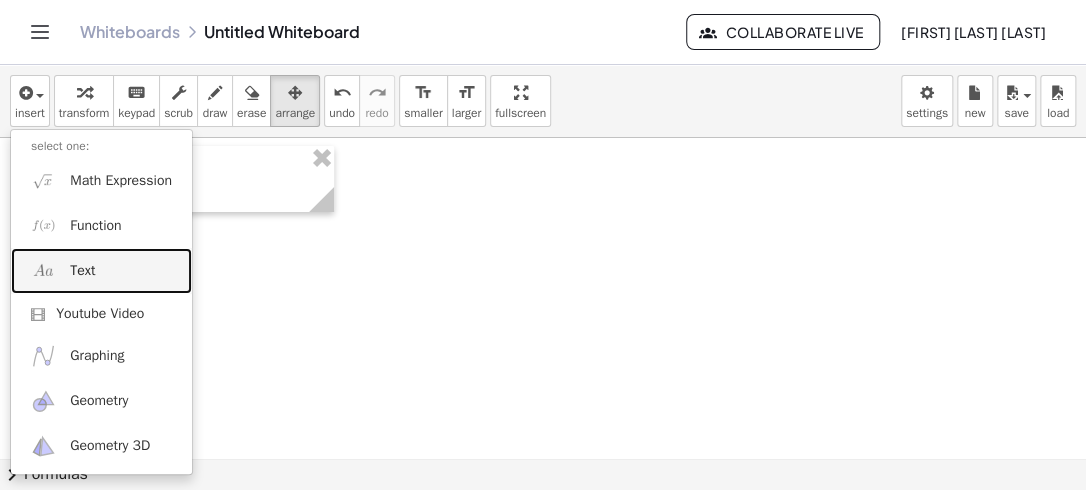 click on "Text" at bounding box center [101, 270] 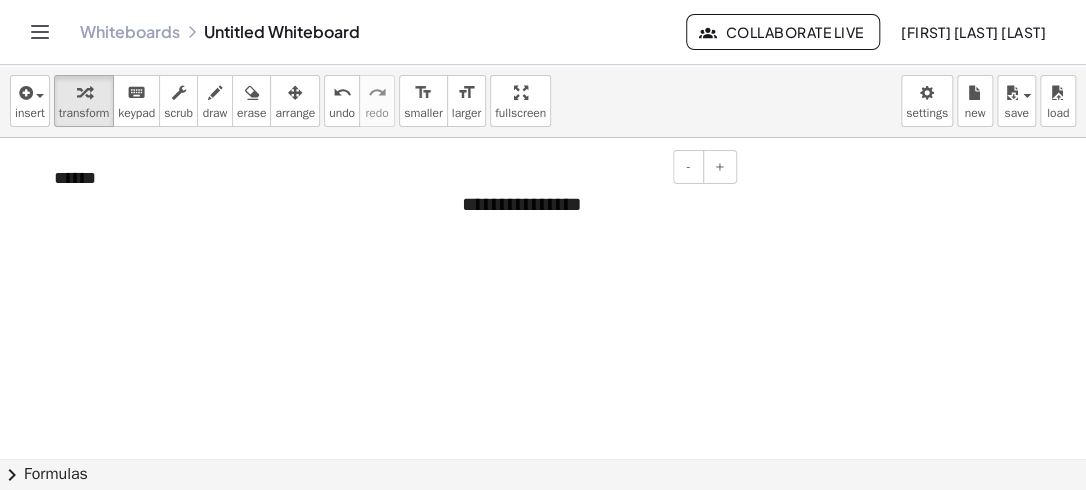 type 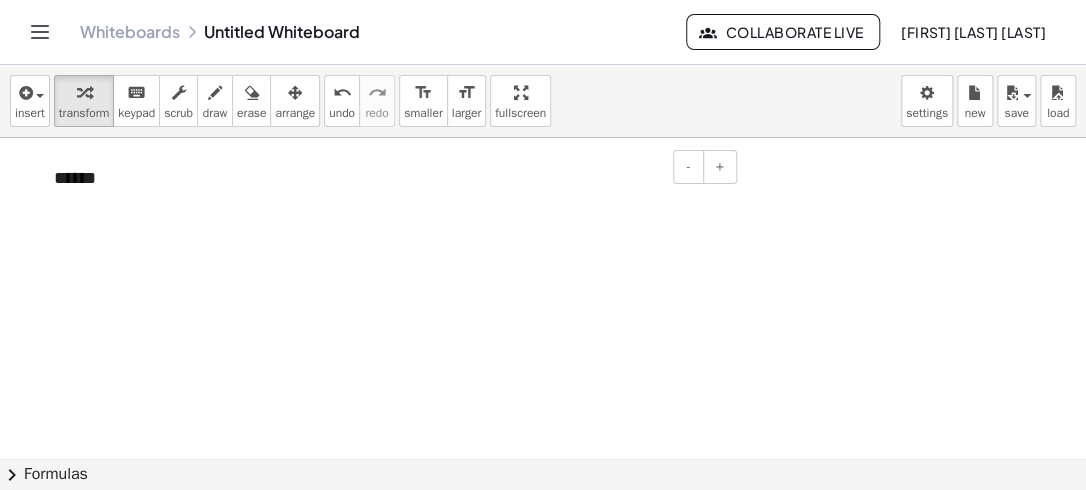 click at bounding box center (592, 204) 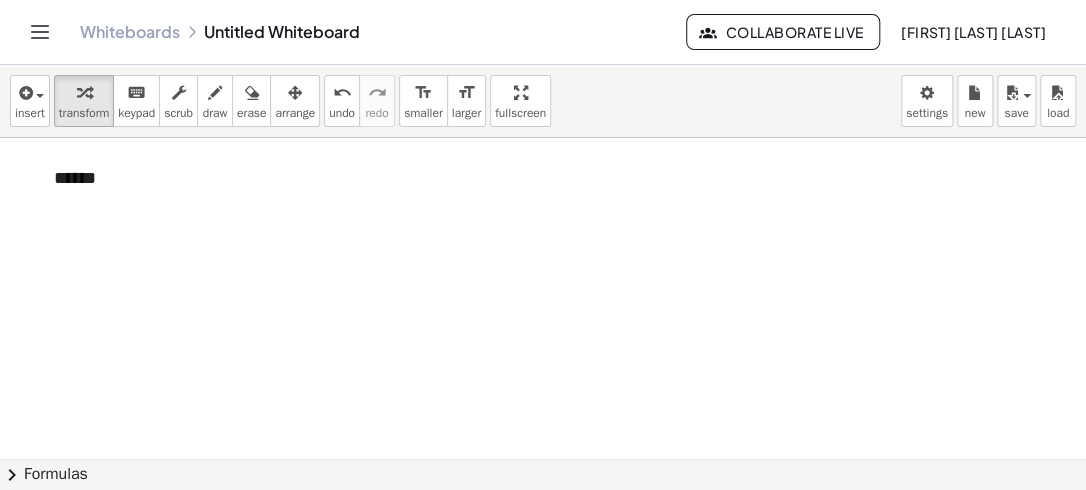 click at bounding box center [543, 467] 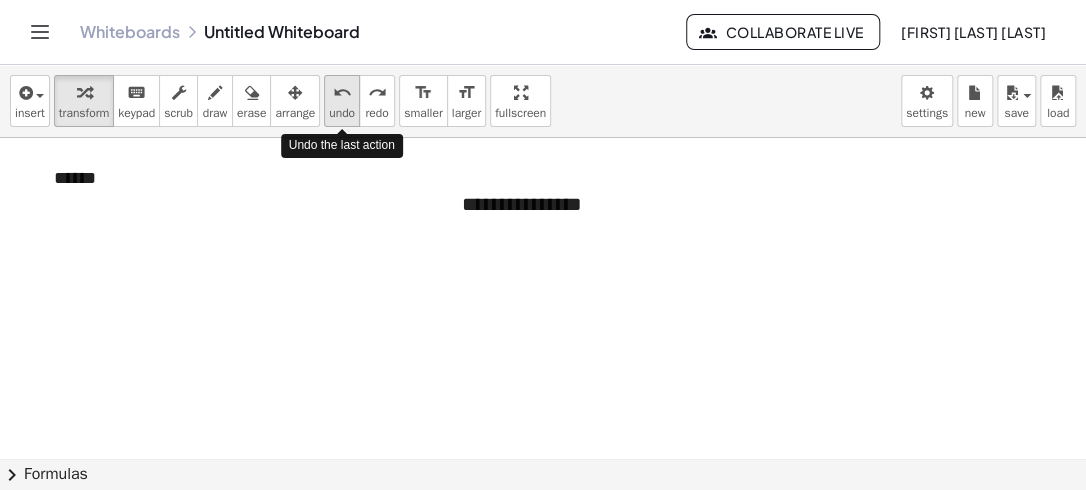 click on "undo" at bounding box center (342, 113) 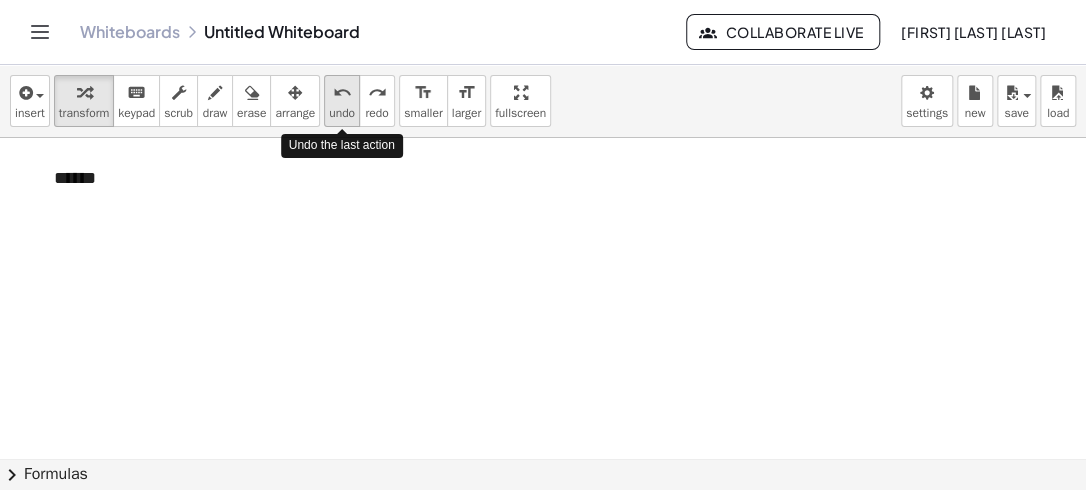 click on "undo" at bounding box center (342, 113) 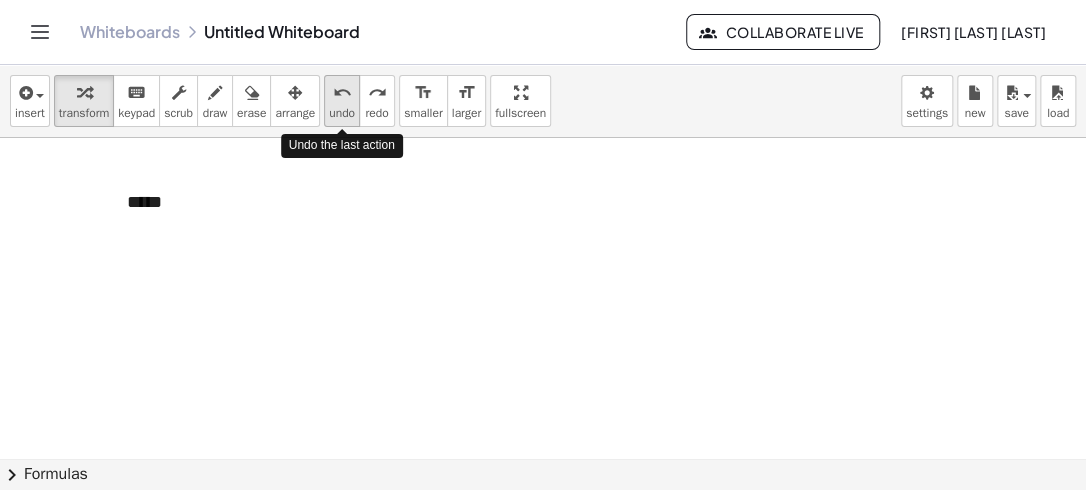 click on "undo" at bounding box center (342, 113) 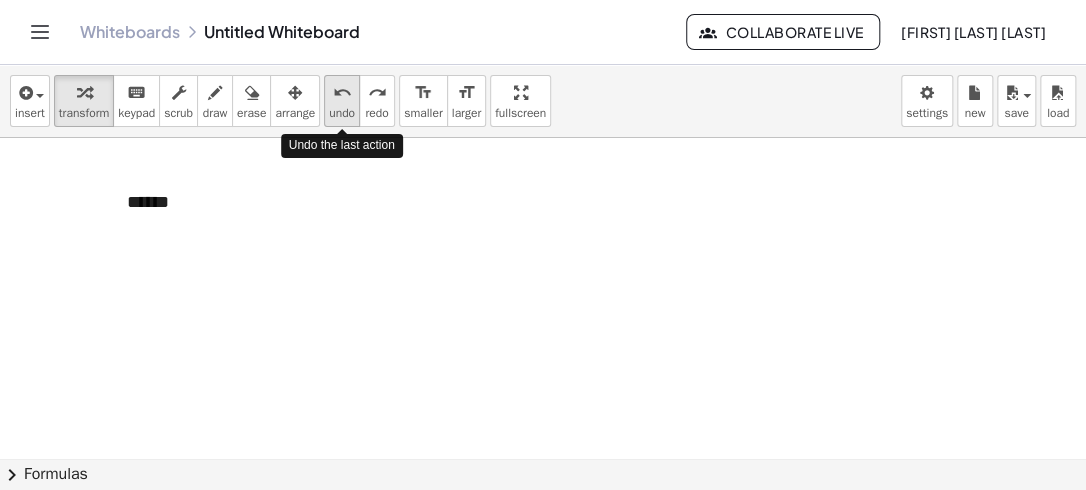 click on "undo" at bounding box center (342, 113) 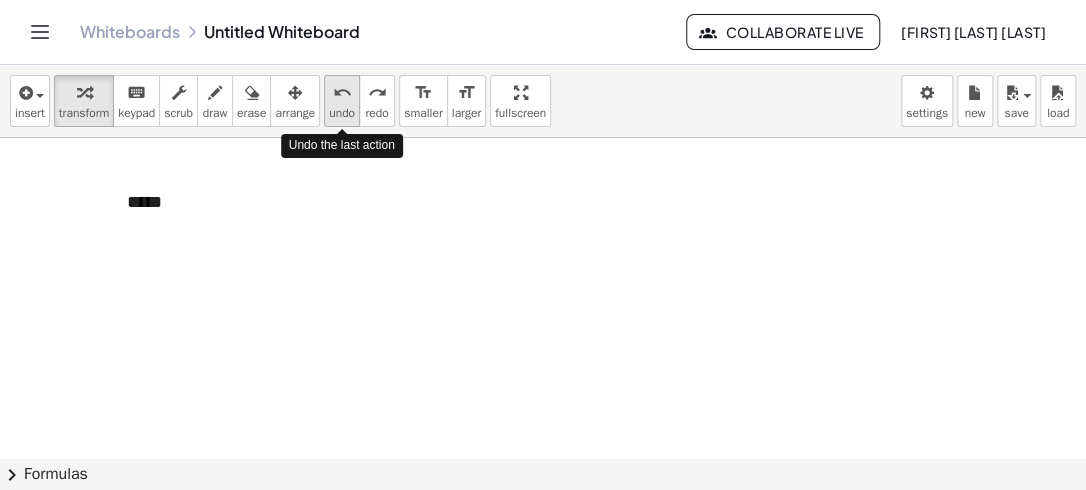 click on "undo" at bounding box center [342, 113] 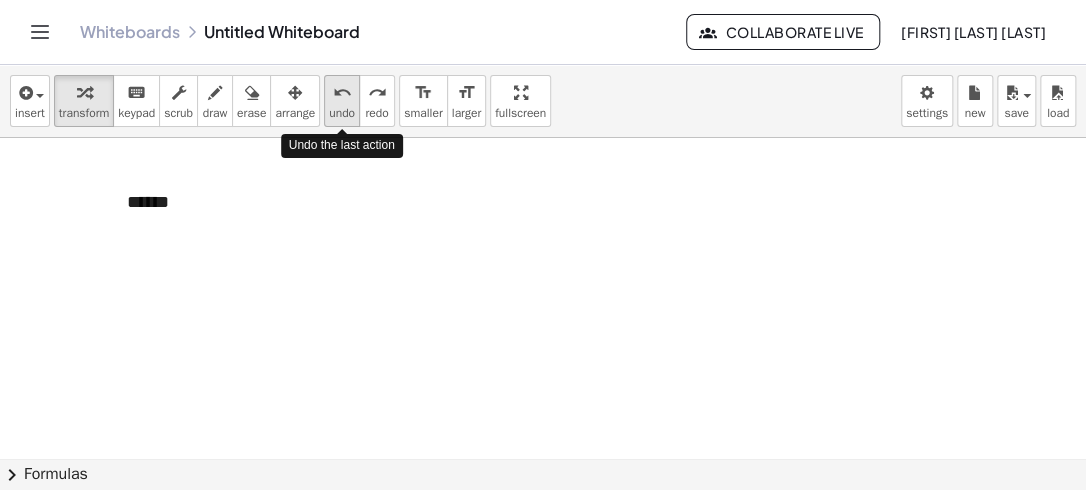 click on "undo" at bounding box center [342, 113] 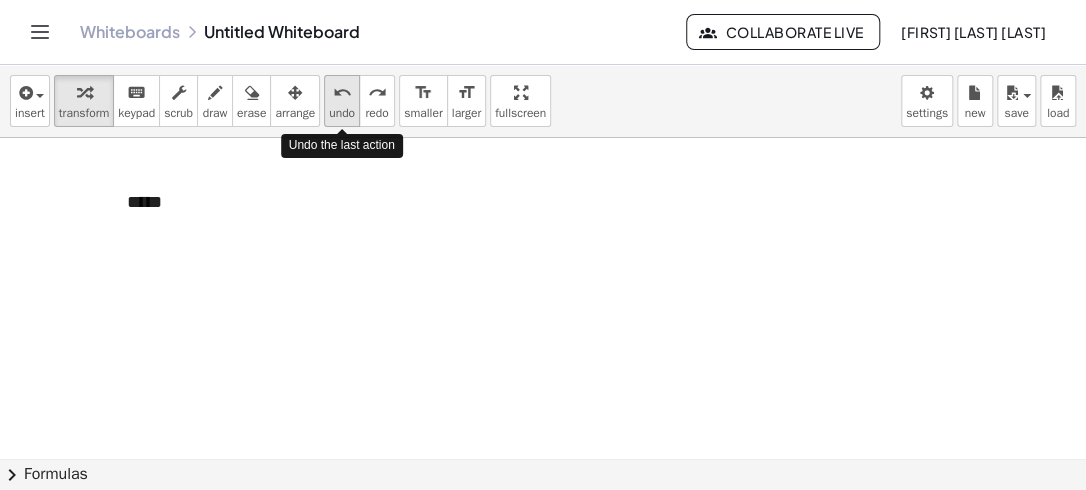 click on "undo" at bounding box center (342, 113) 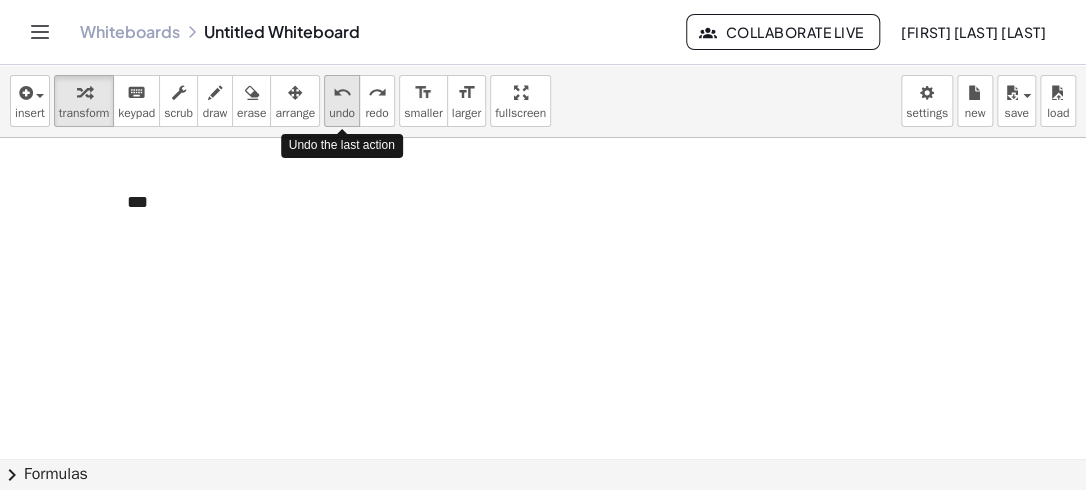 click on "undo" at bounding box center (342, 113) 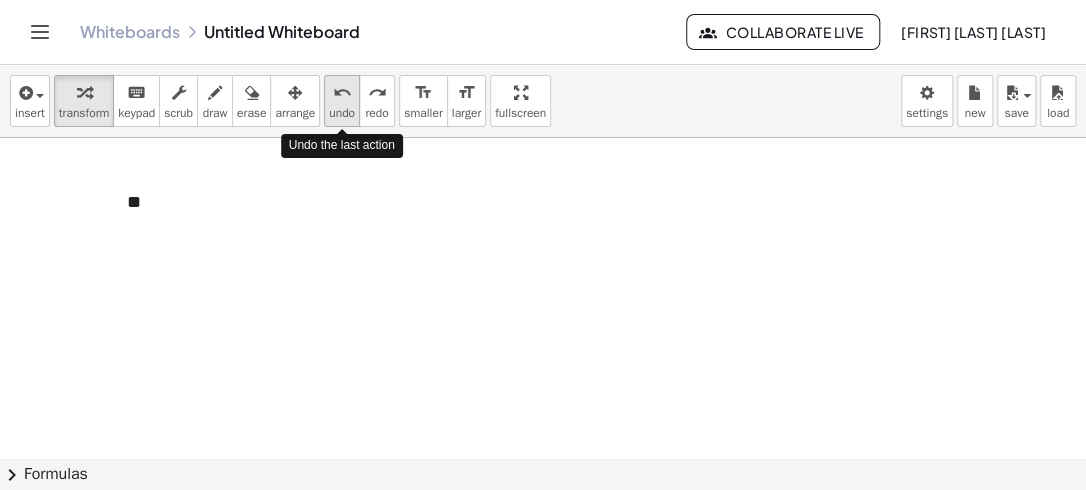 click on "undo" at bounding box center (342, 113) 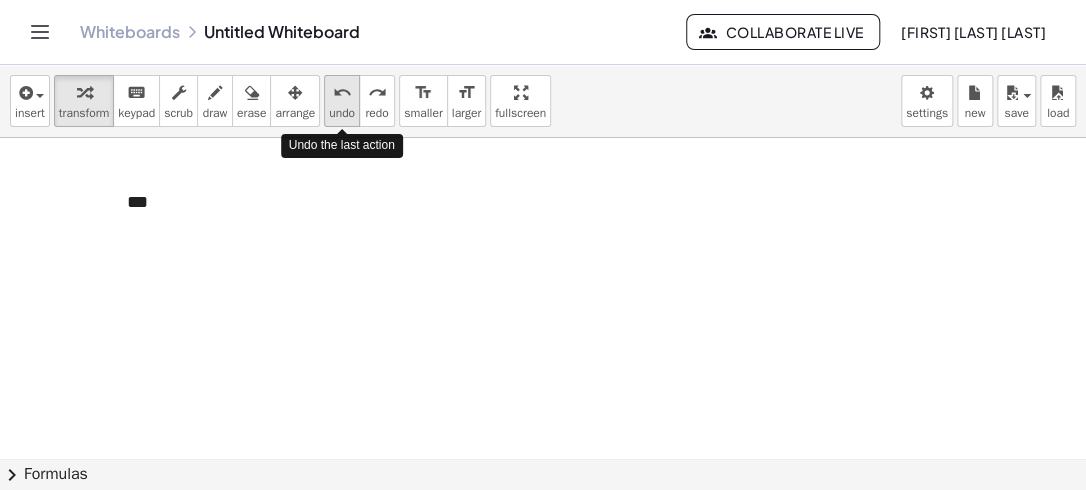 click on "undo" at bounding box center [342, 113] 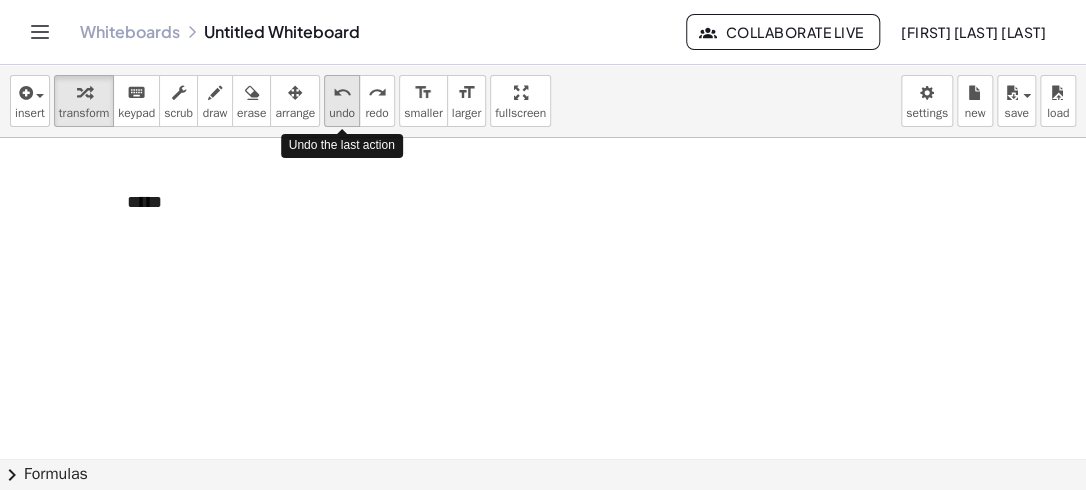 click on "undo" at bounding box center [342, 113] 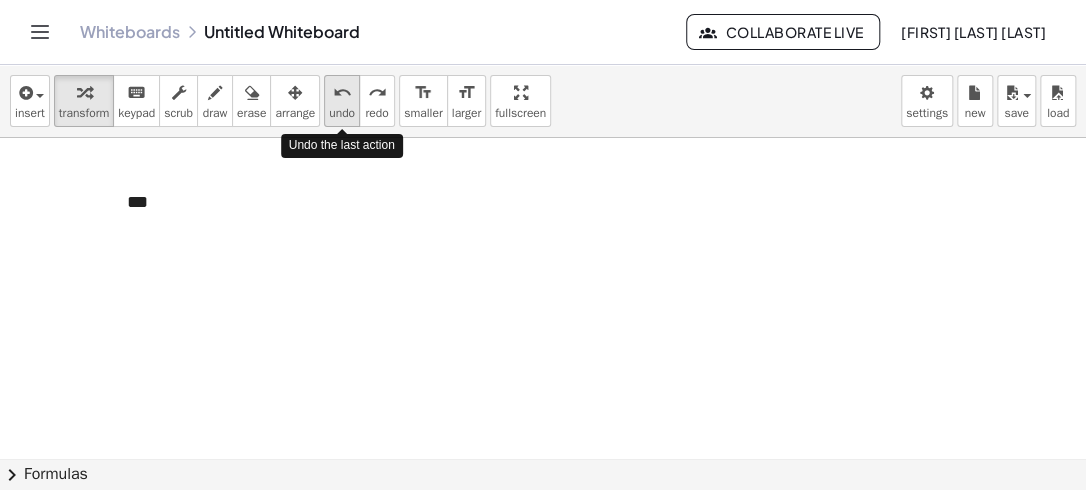 click on "undo" at bounding box center [342, 113] 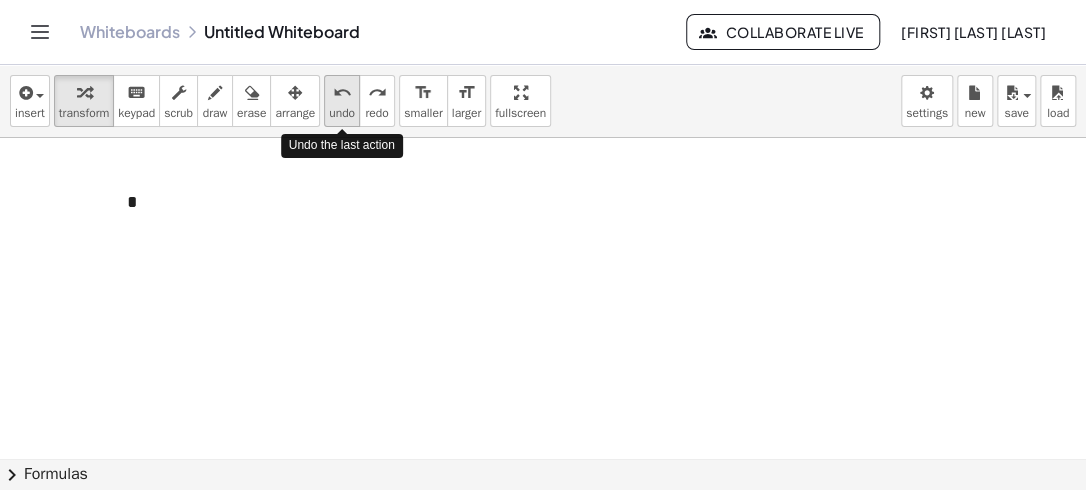 click on "undo" at bounding box center (342, 113) 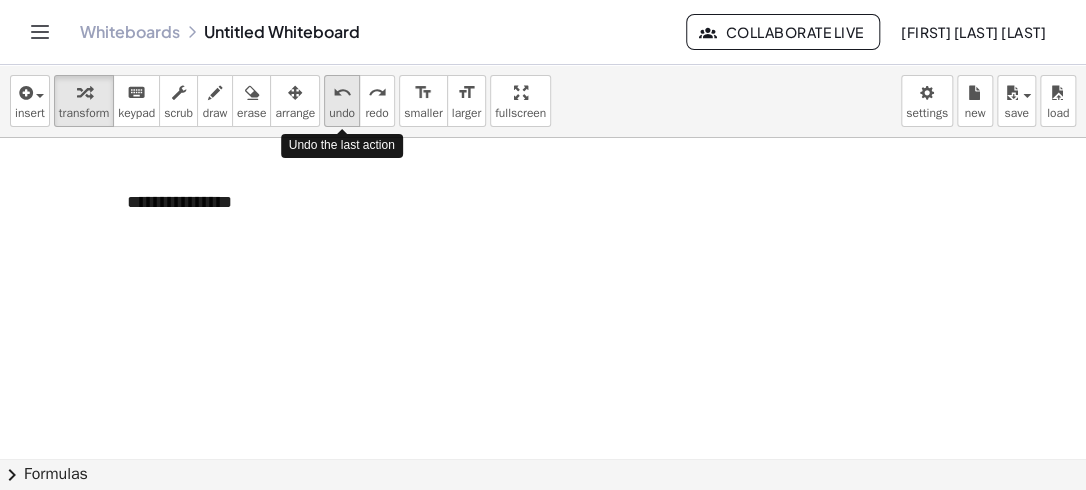 click on "undo" at bounding box center [342, 113] 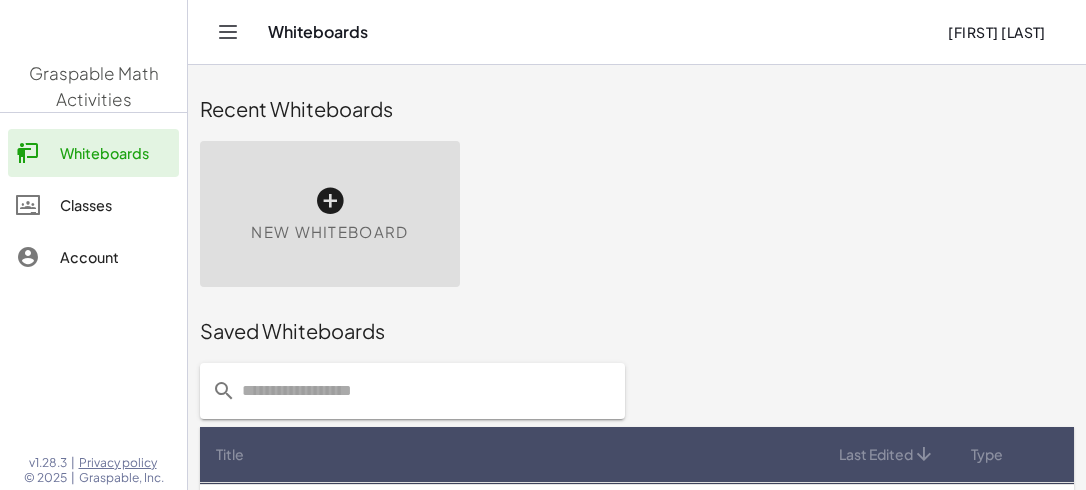 scroll, scrollTop: 0, scrollLeft: 0, axis: both 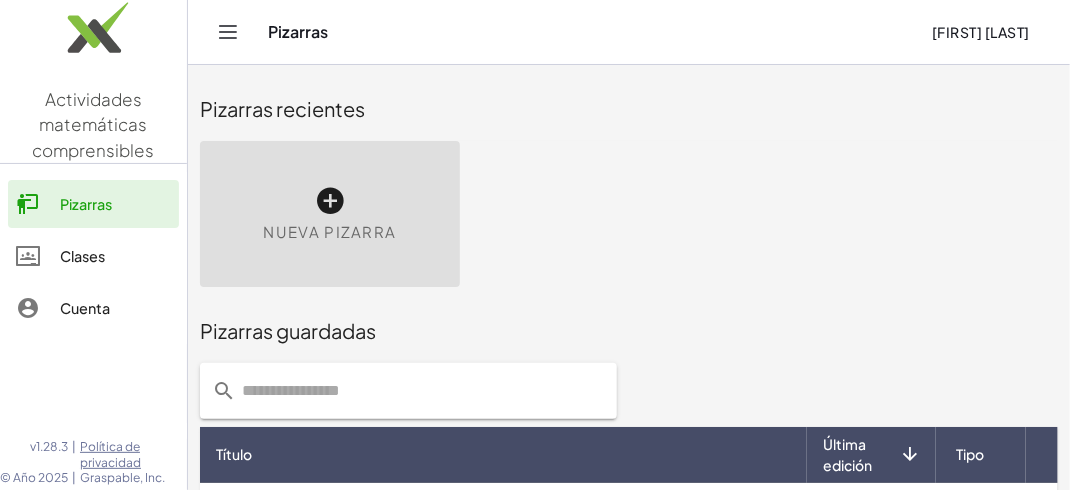 click on "Nueva pizarra" at bounding box center (330, 214) 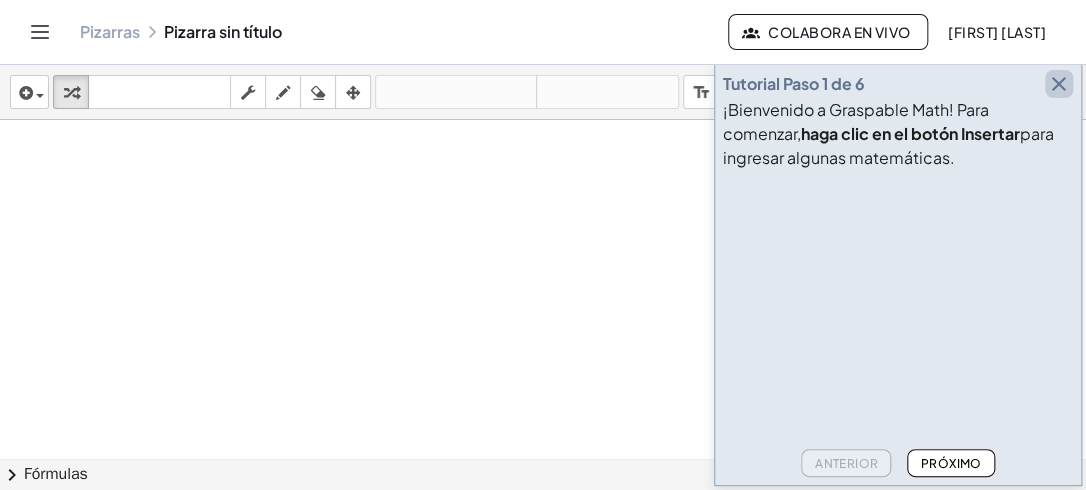 click at bounding box center (1059, 84) 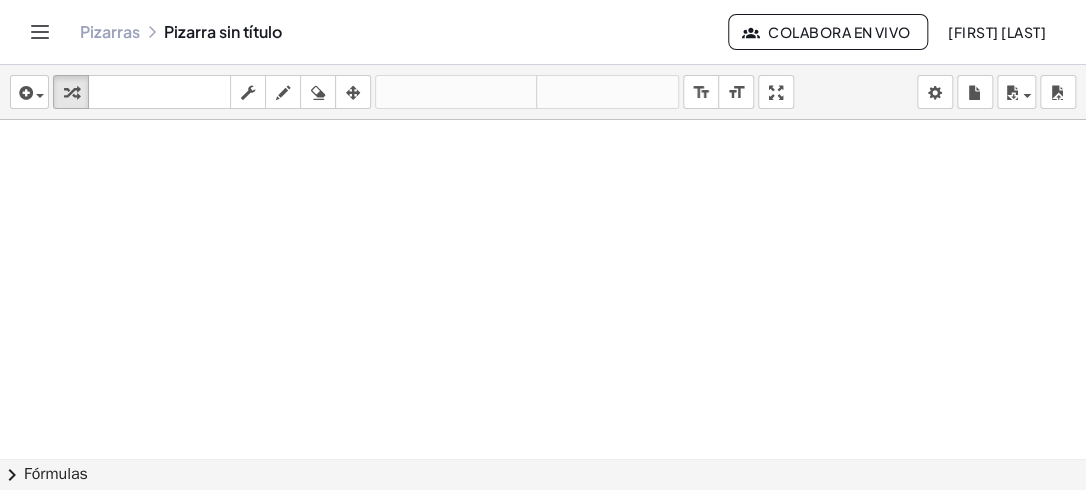 click at bounding box center (543, 458) 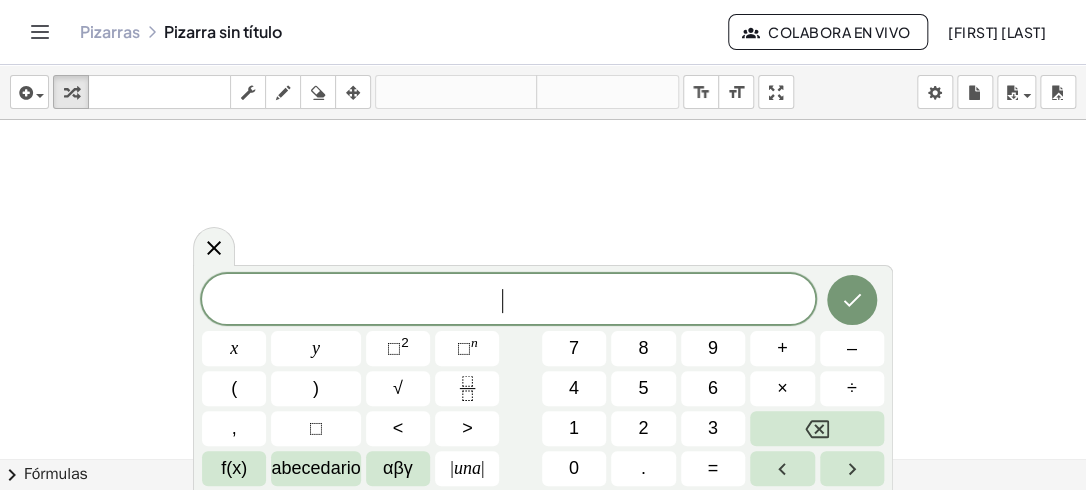 click at bounding box center [543, 458] 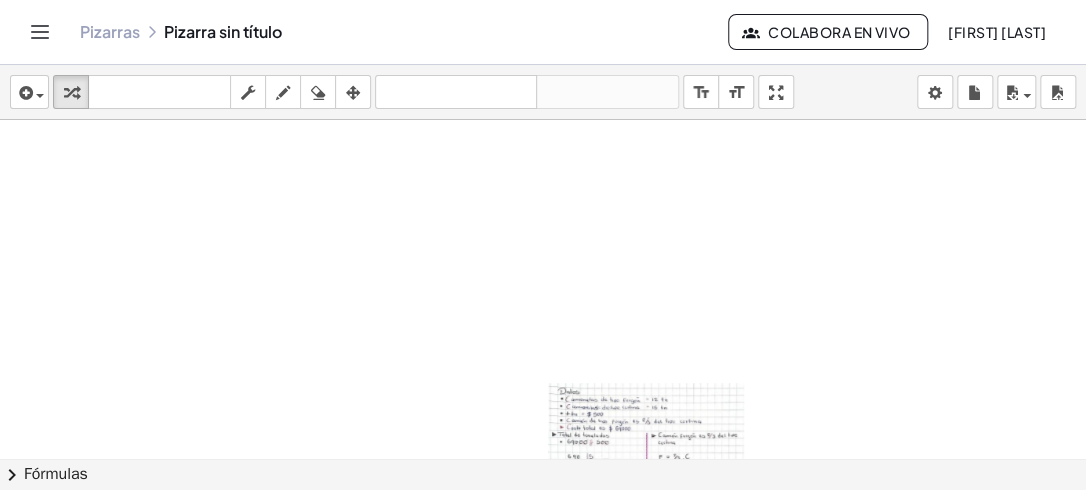 drag, startPoint x: 660, startPoint y: 415, endPoint x: 640, endPoint y: 390, distance: 32.01562 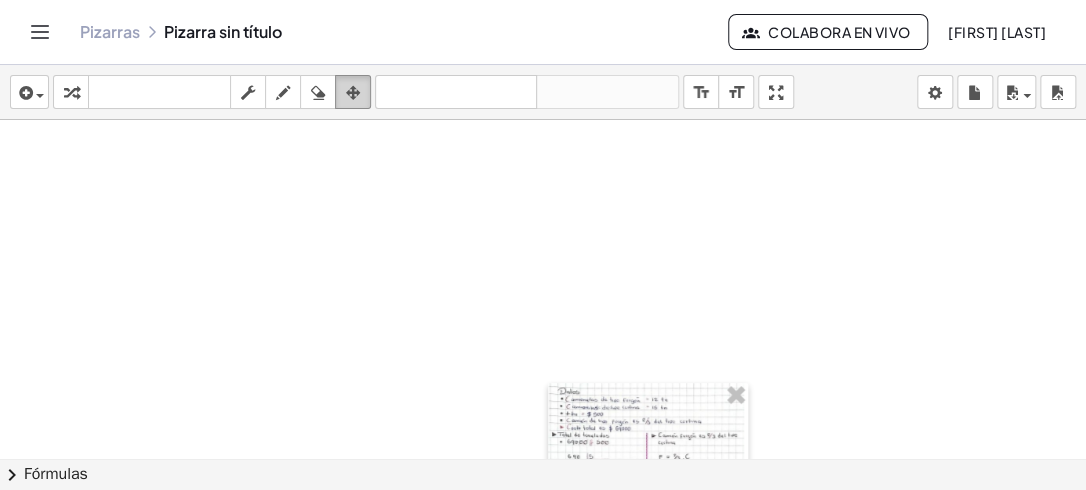 click at bounding box center [353, 93] 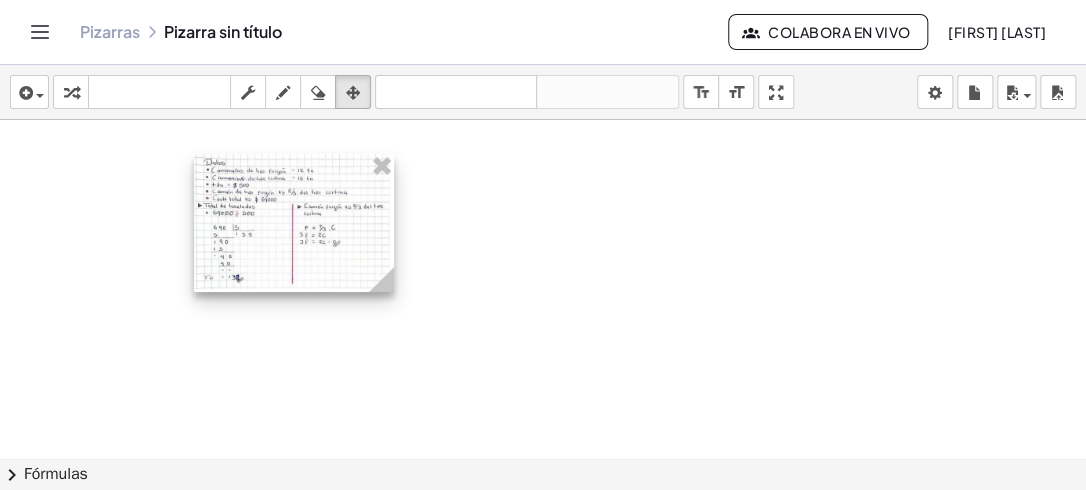 drag, startPoint x: 646, startPoint y: 414, endPoint x: 286, endPoint y: 182, distance: 428.28027 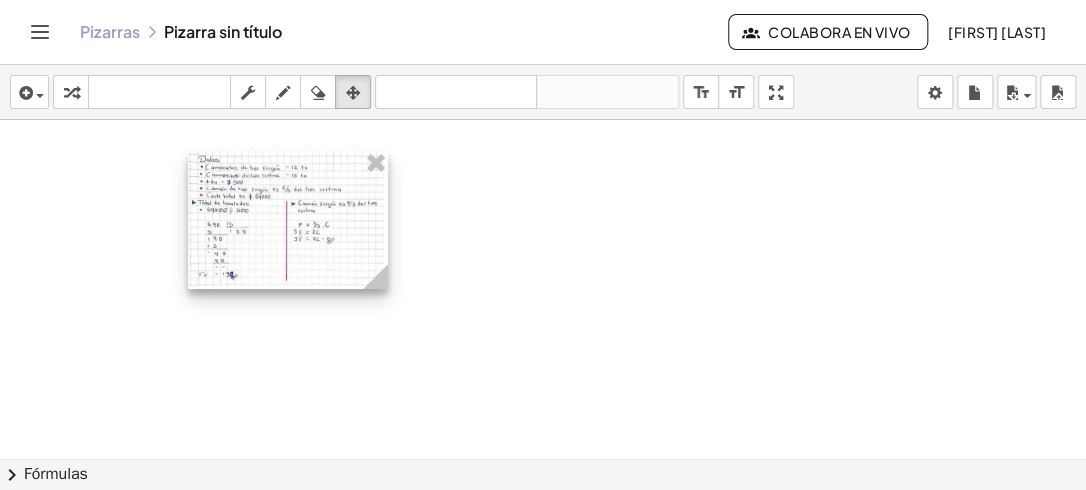 click at bounding box center [288, 220] 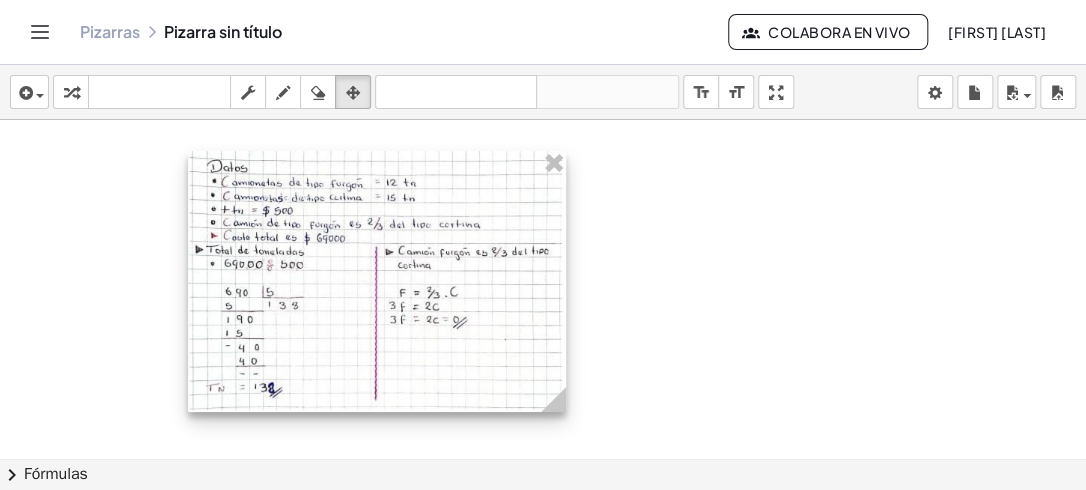 drag, startPoint x: 384, startPoint y: 283, endPoint x: 564, endPoint y: 450, distance: 245.53818 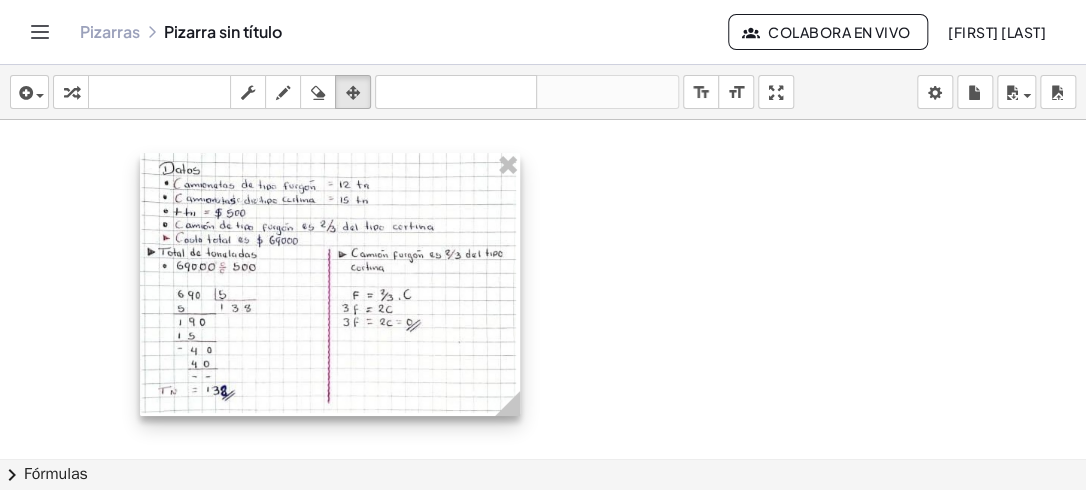 drag, startPoint x: 188, startPoint y: 260, endPoint x: 137, endPoint y: 262, distance: 51.0392 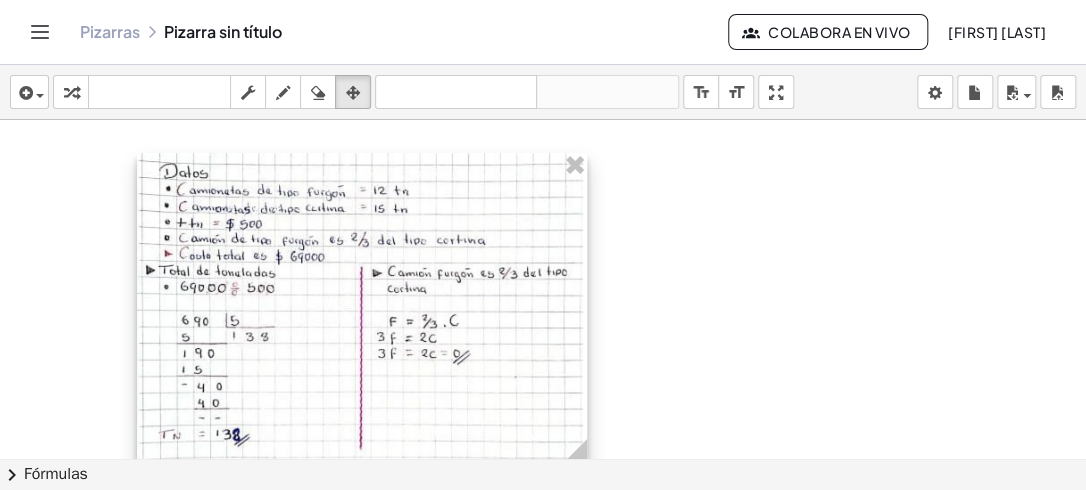 drag, startPoint x: 506, startPoint y: 399, endPoint x: 577, endPoint y: 427, distance: 76.321686 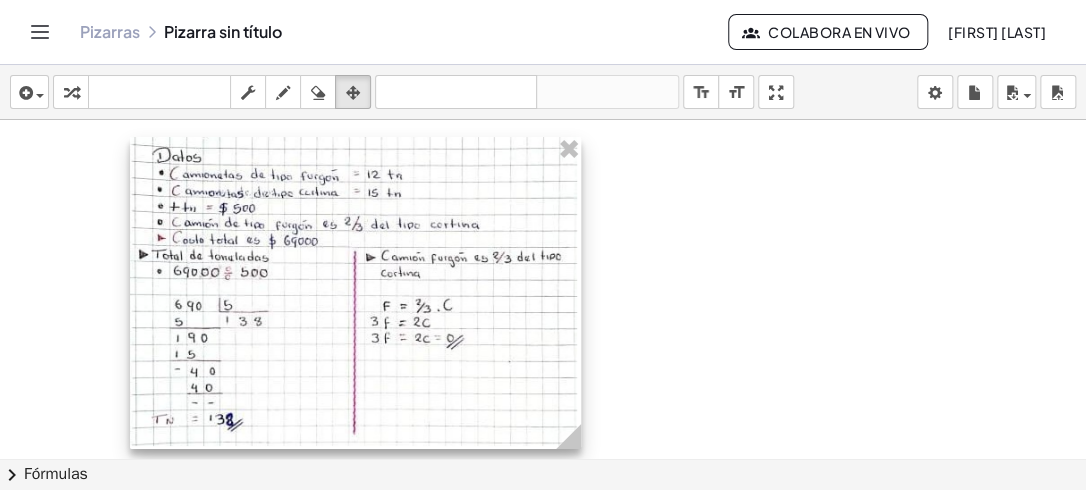 drag, startPoint x: 489, startPoint y: 382, endPoint x: 482, endPoint y: 366, distance: 17.464249 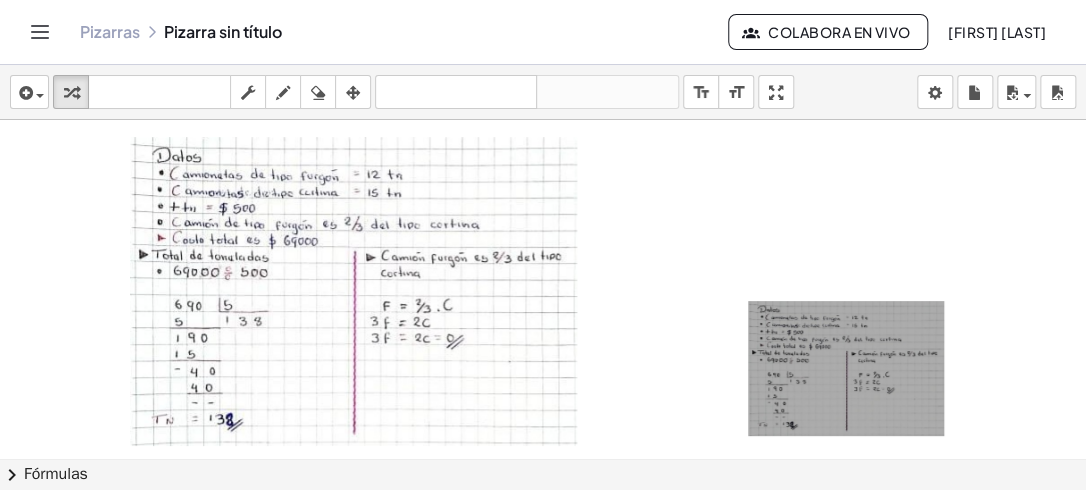 click at bounding box center [848, 370] 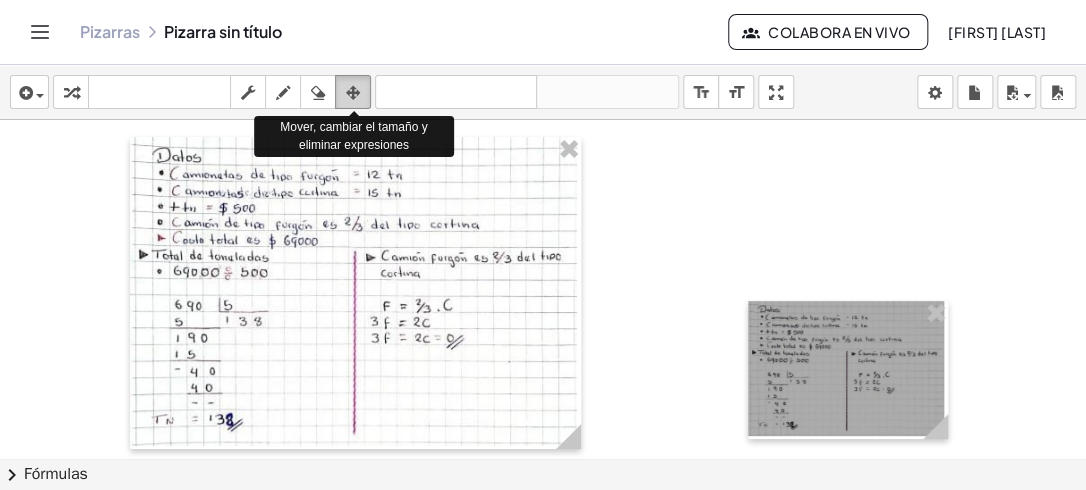 click at bounding box center (353, 93) 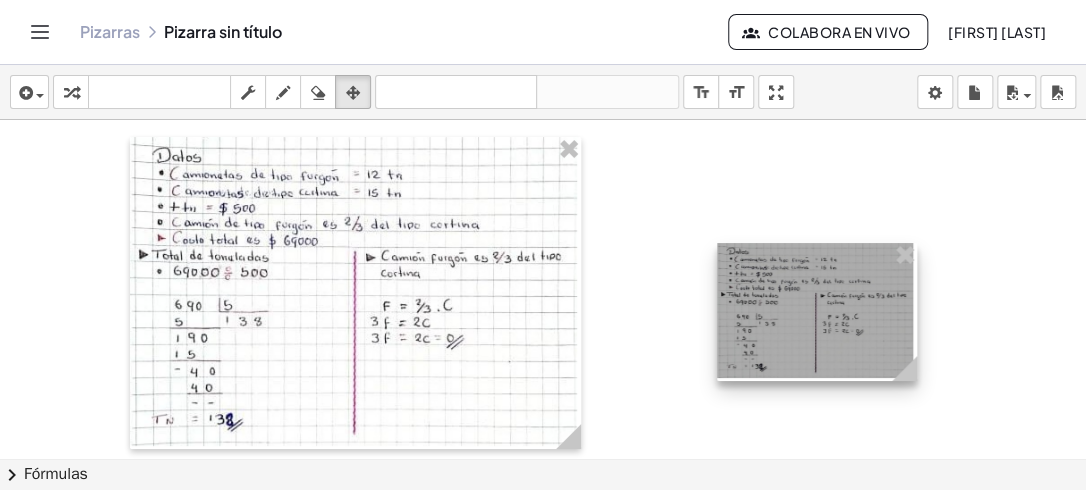 drag, startPoint x: 809, startPoint y: 358, endPoint x: 776, endPoint y: 293, distance: 72.89719 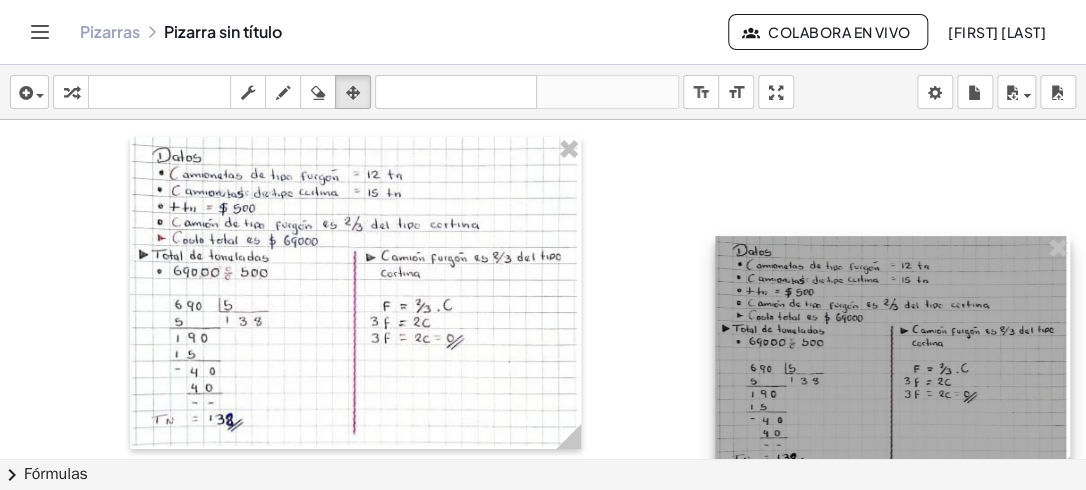drag, startPoint x: 907, startPoint y: 365, endPoint x: 1088, endPoint y: 414, distance: 187.51534 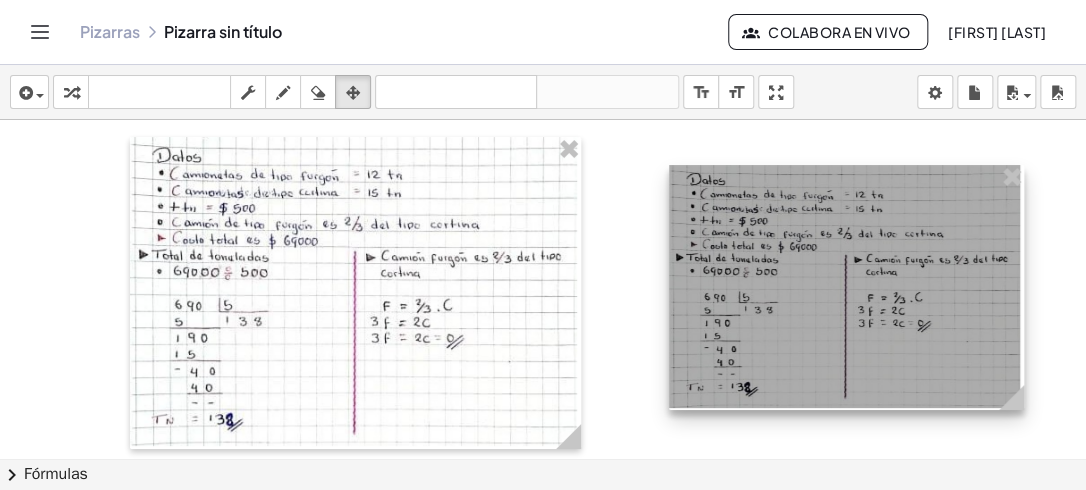 drag, startPoint x: 799, startPoint y: 319, endPoint x: 753, endPoint y: 248, distance: 84.59905 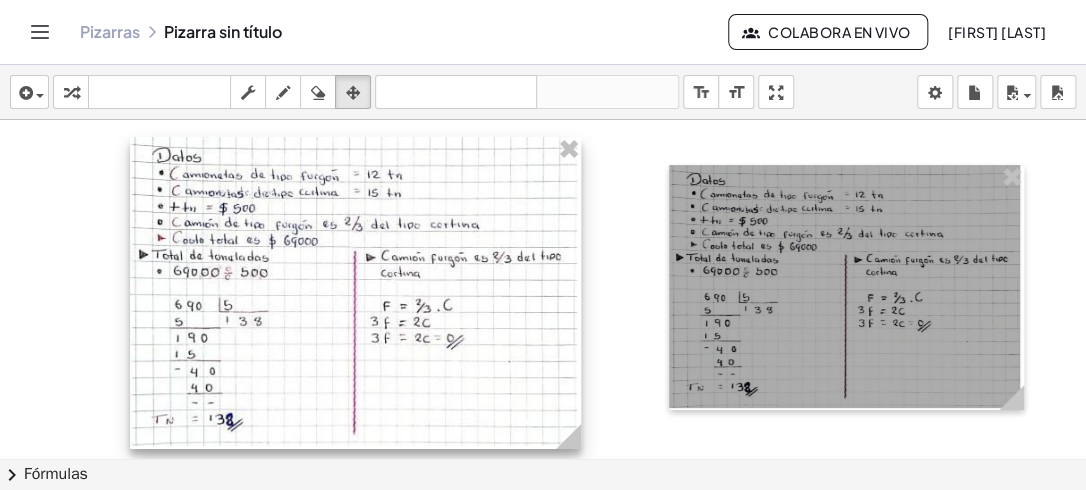 click at bounding box center (355, 293) 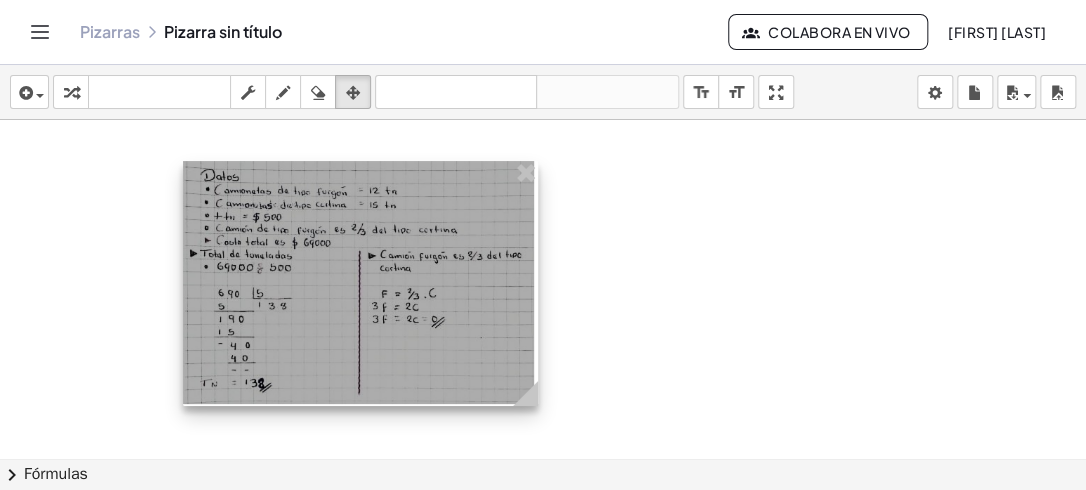 drag, startPoint x: 787, startPoint y: 242, endPoint x: 299, endPoint y: 237, distance: 488.0256 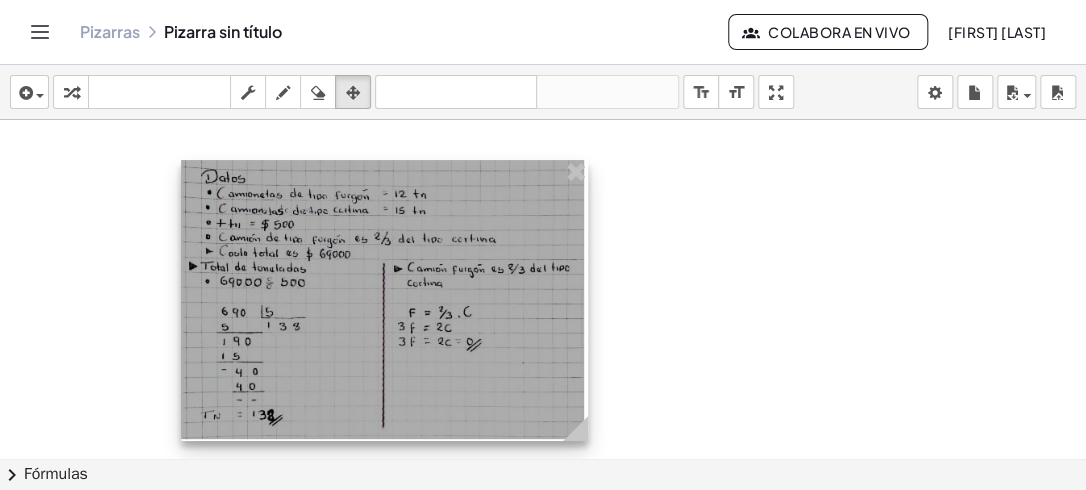 drag, startPoint x: 524, startPoint y: 395, endPoint x: 581, endPoint y: 435, distance: 69.63476 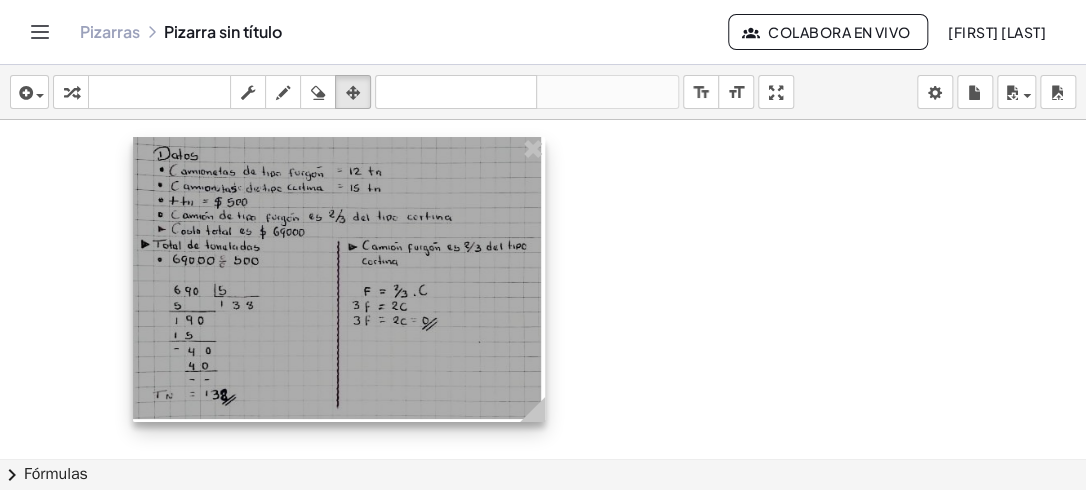 drag, startPoint x: 188, startPoint y: 162, endPoint x: 140, endPoint y: 139, distance: 53.225933 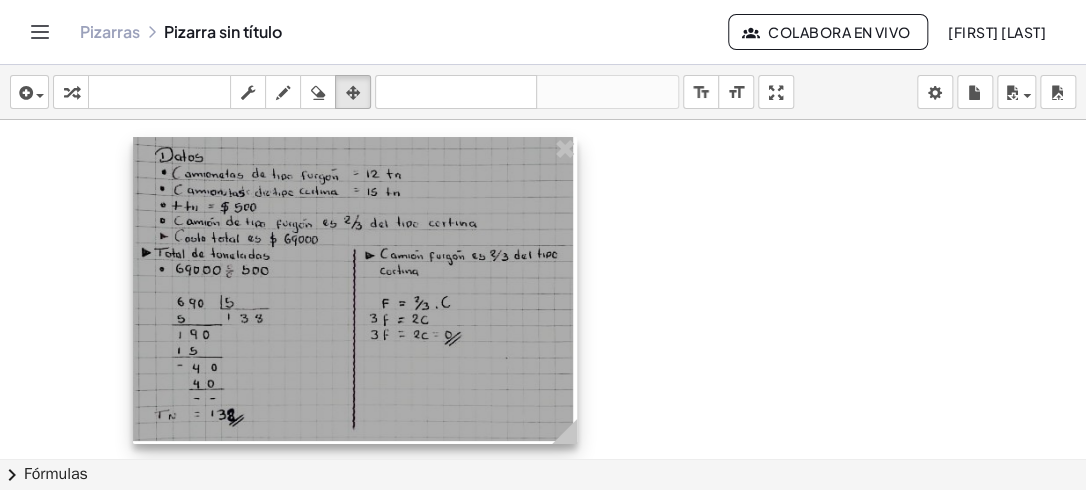 drag, startPoint x: 532, startPoint y: 414, endPoint x: 564, endPoint y: 439, distance: 40.60788 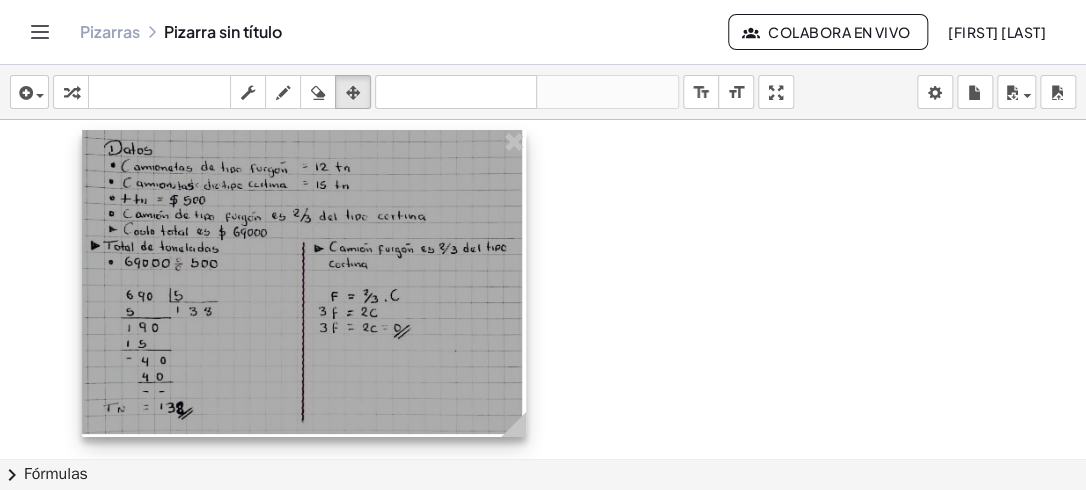 drag, startPoint x: 424, startPoint y: 360, endPoint x: 364, endPoint y: 353, distance: 60.40695 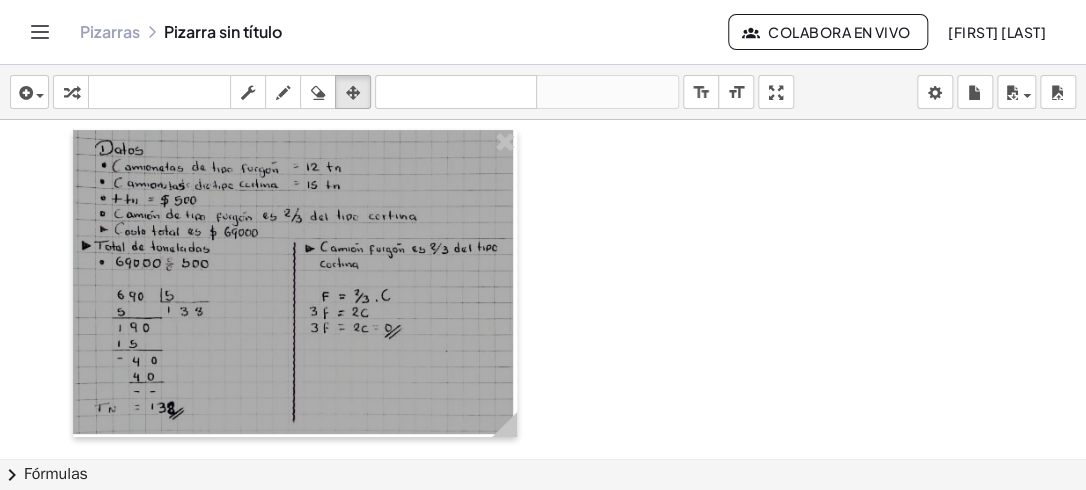 click at bounding box center (543, 458) 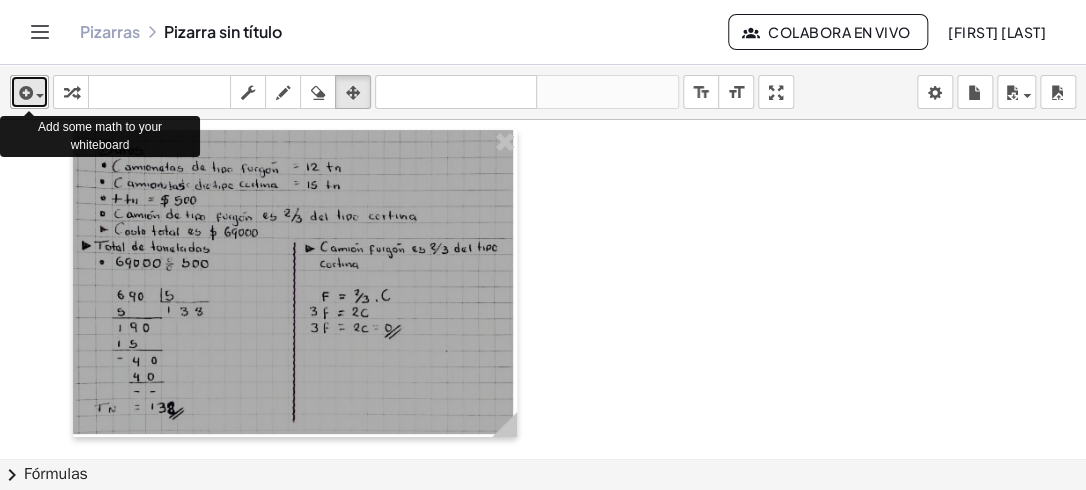 click at bounding box center (24, 93) 